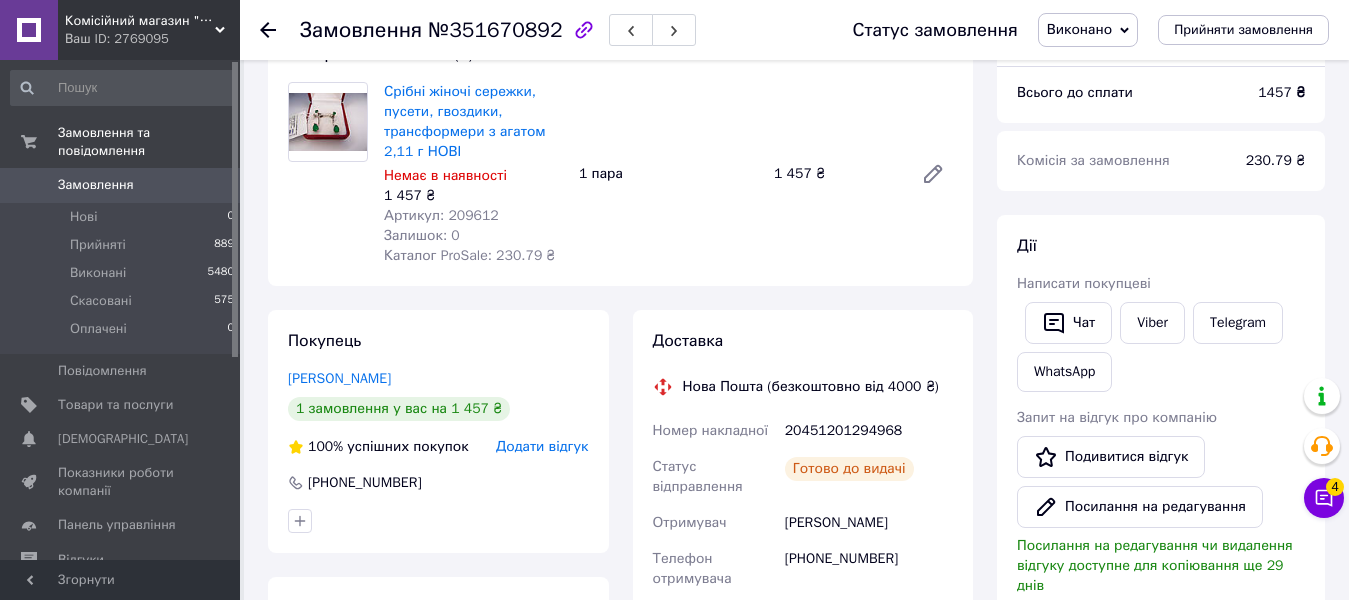 scroll, scrollTop: 100, scrollLeft: 0, axis: vertical 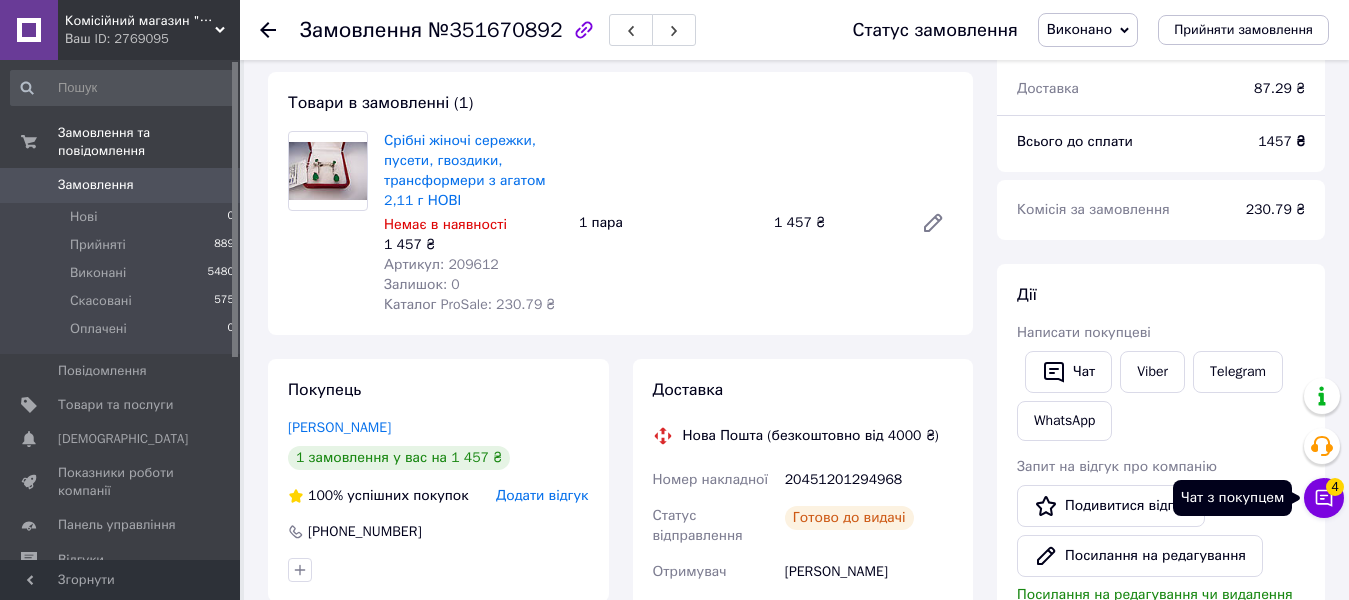 click 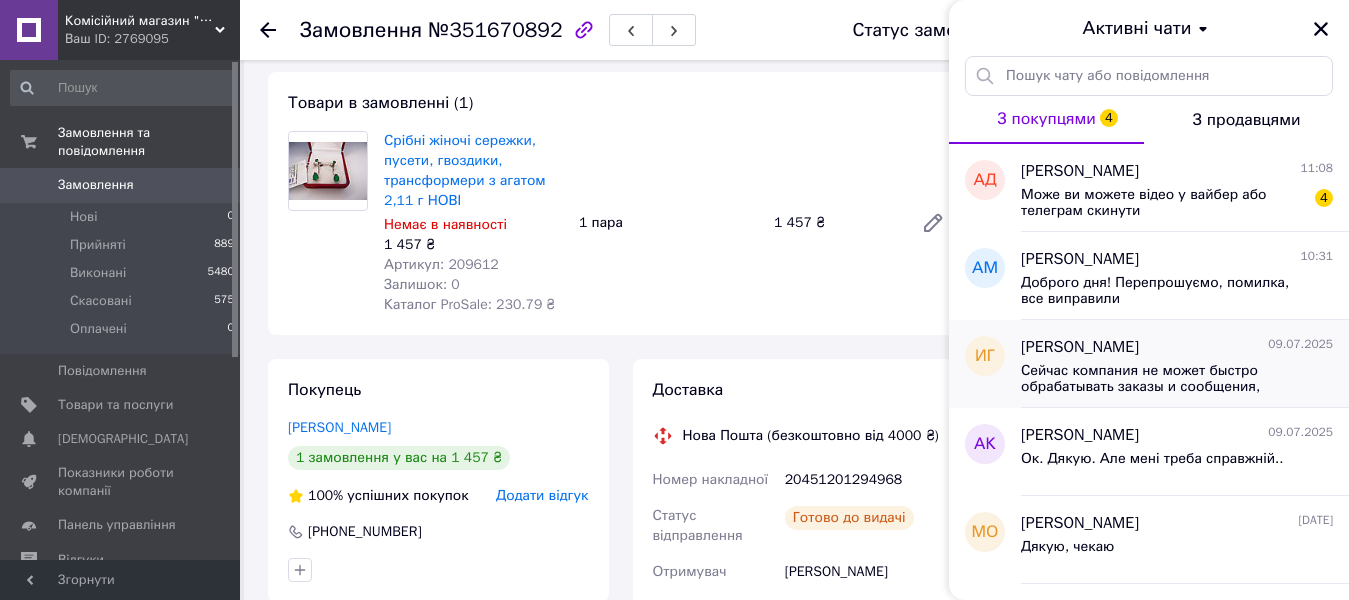 click on "Сейчас компания не может быстро обрабатывать заказы и сообщения,
поскольку по ее графику работы сегодня выходной. Ваша заявка будет обработана в ближайший рабочий день." at bounding box center (1163, 379) 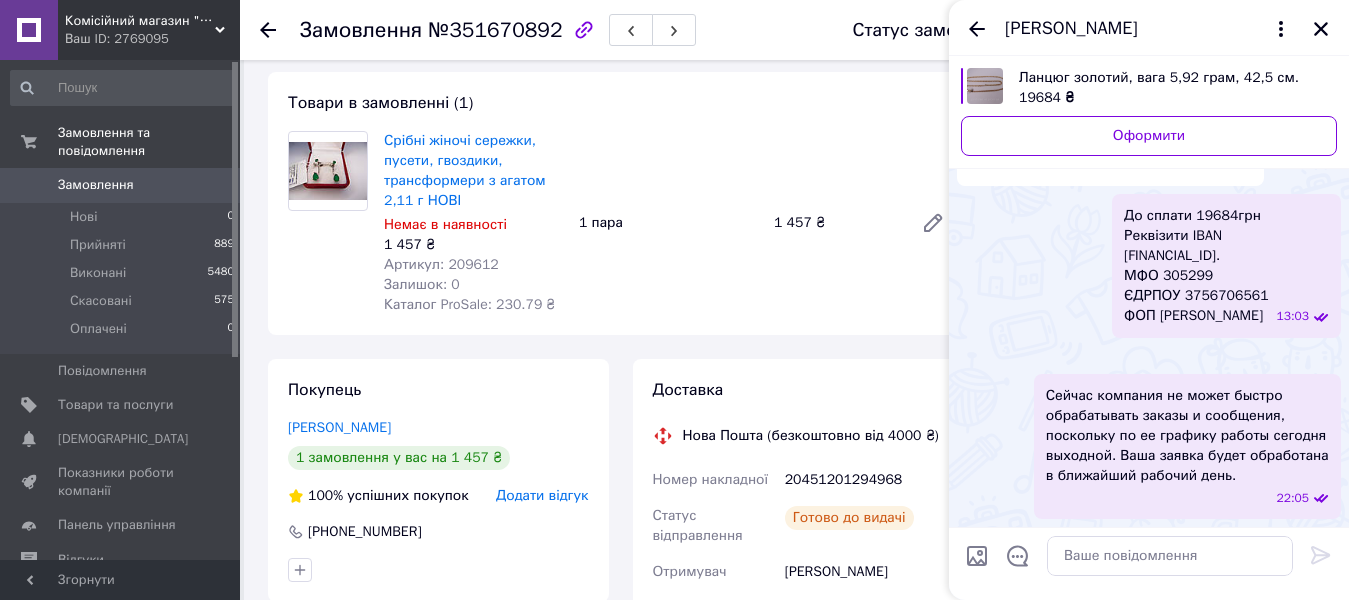 scroll, scrollTop: 2844, scrollLeft: 0, axis: vertical 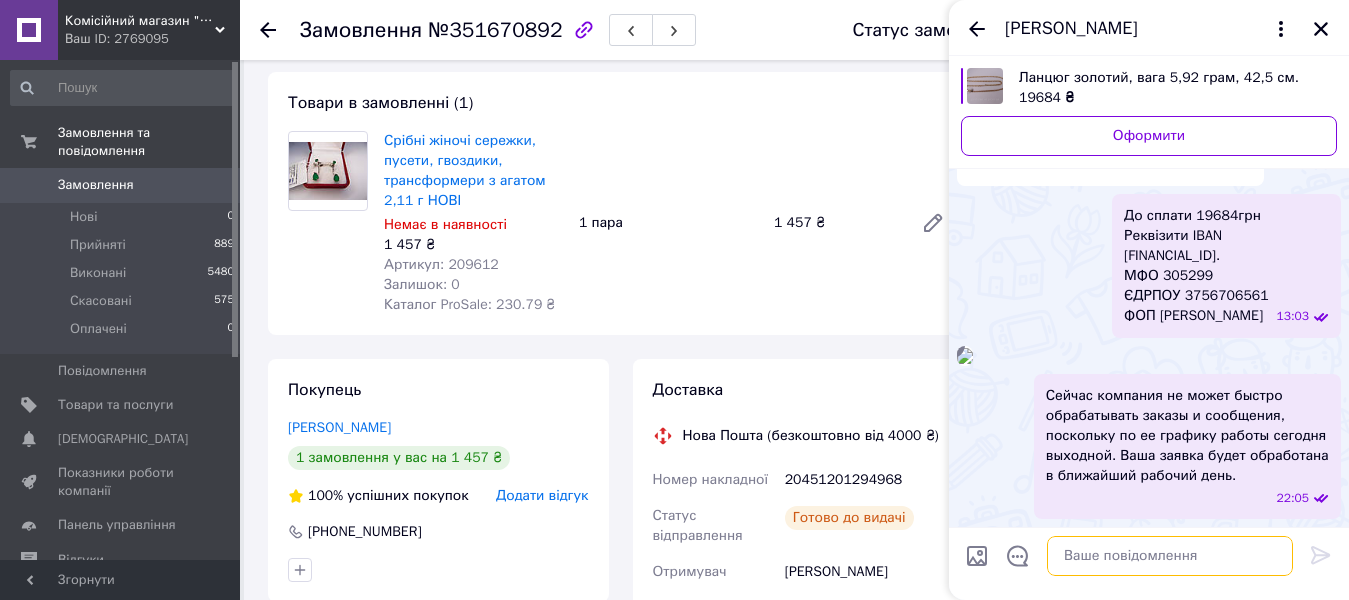 click at bounding box center [1170, 556] 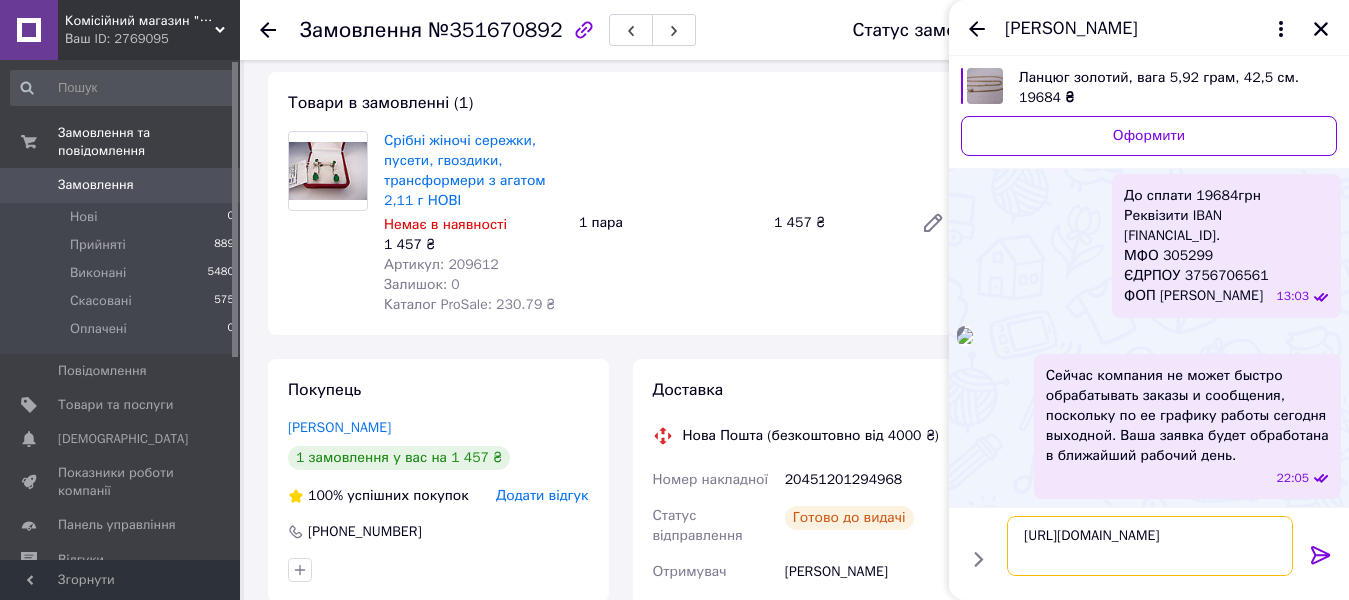 scroll, scrollTop: 0, scrollLeft: 0, axis: both 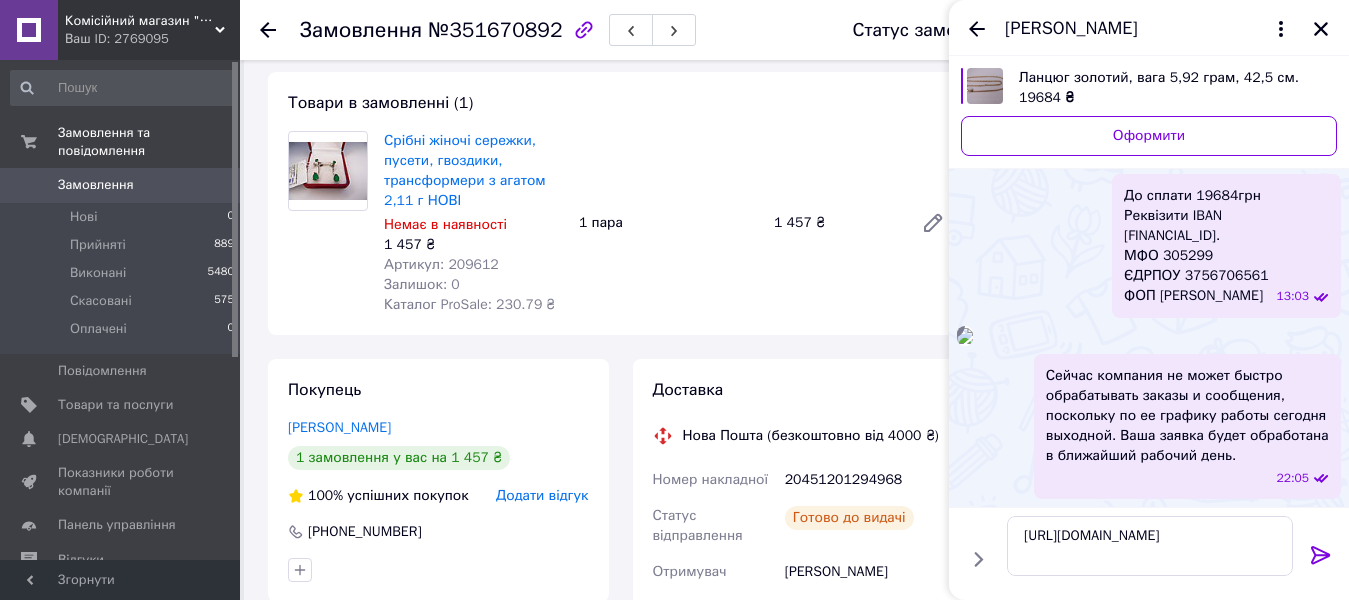 click 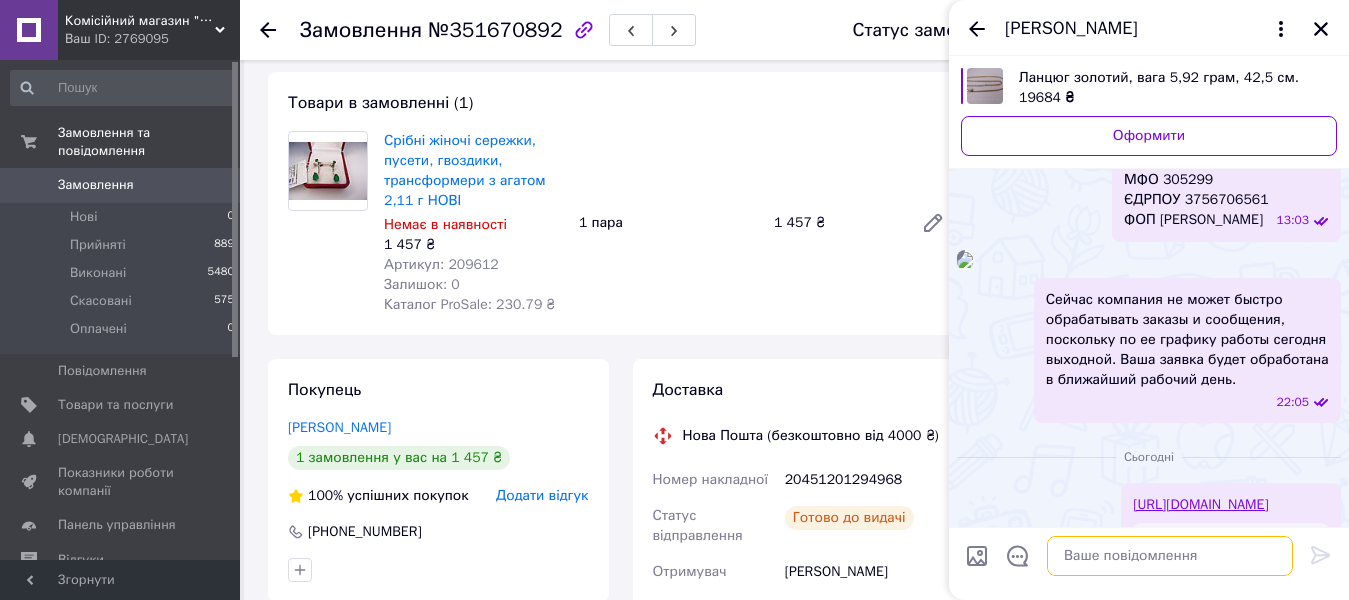 scroll, scrollTop: 3141, scrollLeft: 0, axis: vertical 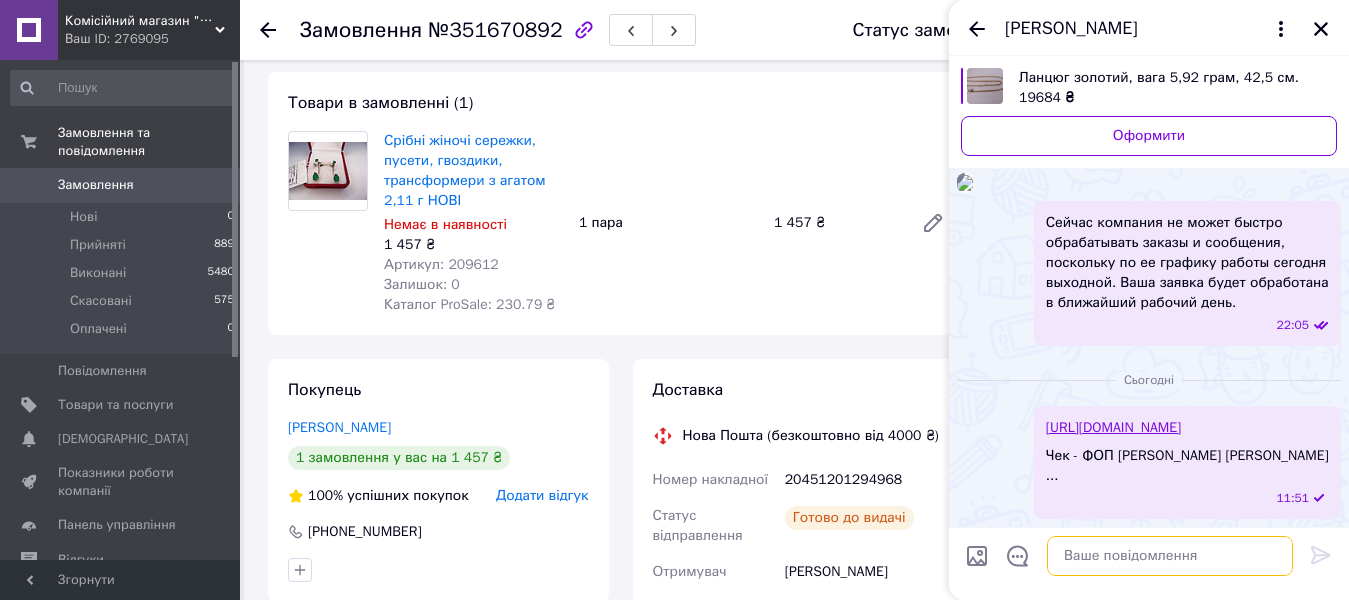click at bounding box center [1170, 556] 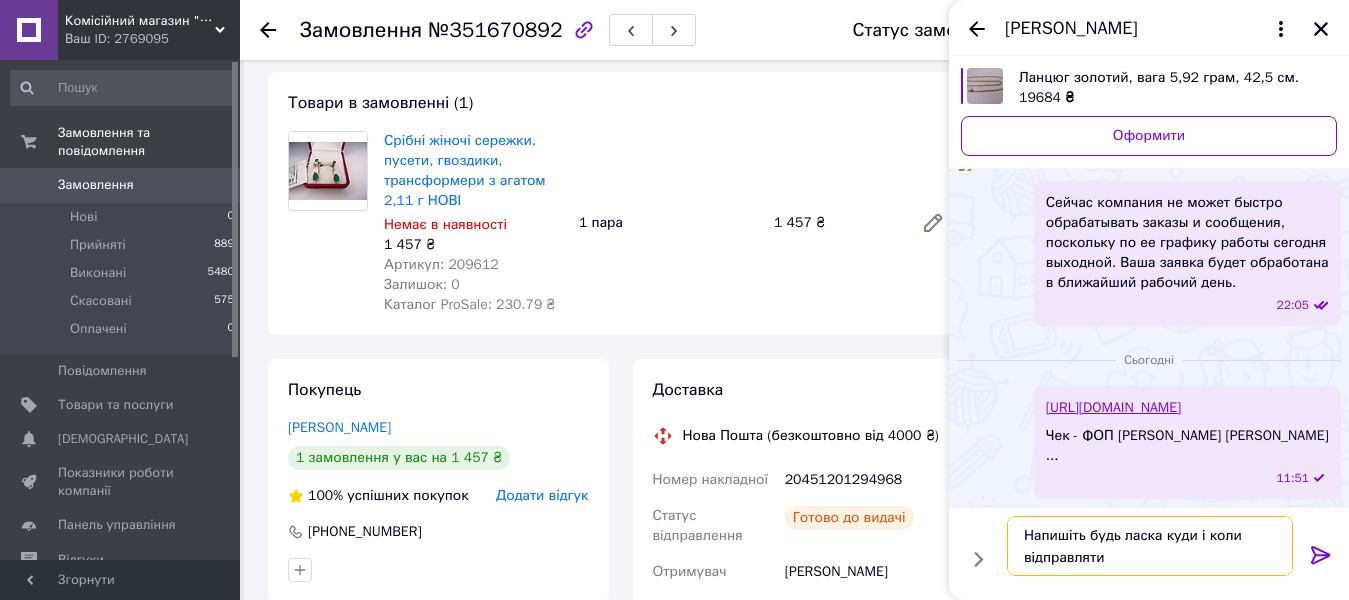 click on "Напишіть будь ласка куди і коли відправляти" at bounding box center [1150, 546] 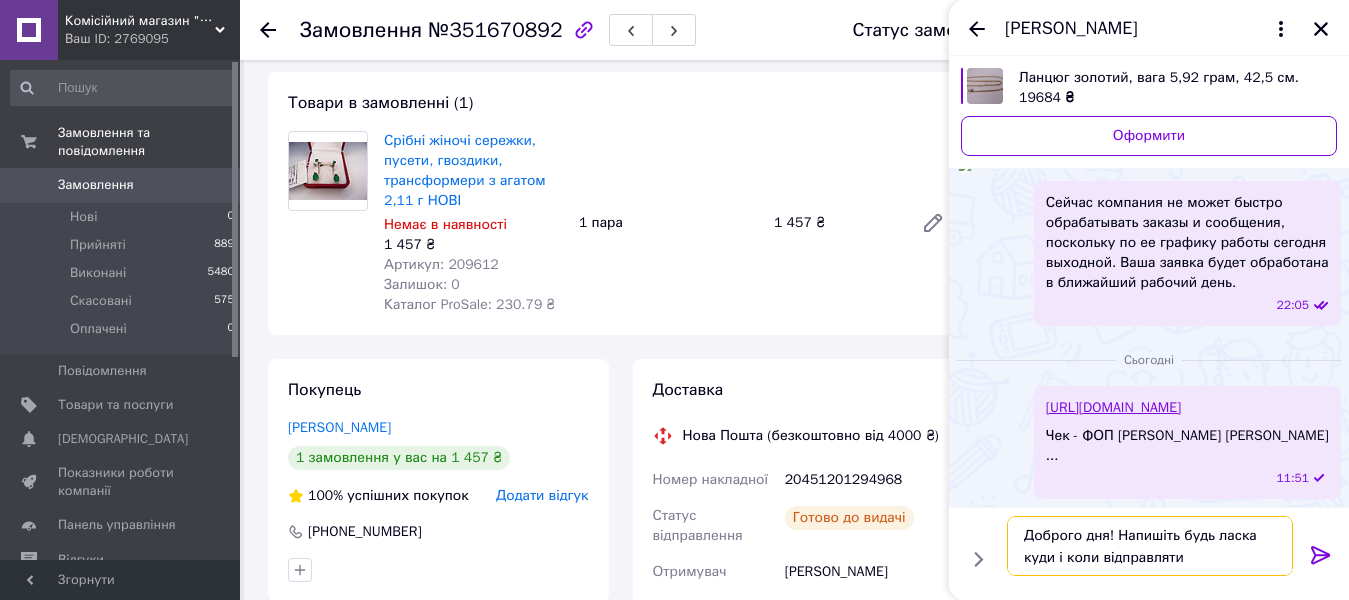 type on "Доброго дня! Напишіть будь ласка куди і коли відправляти" 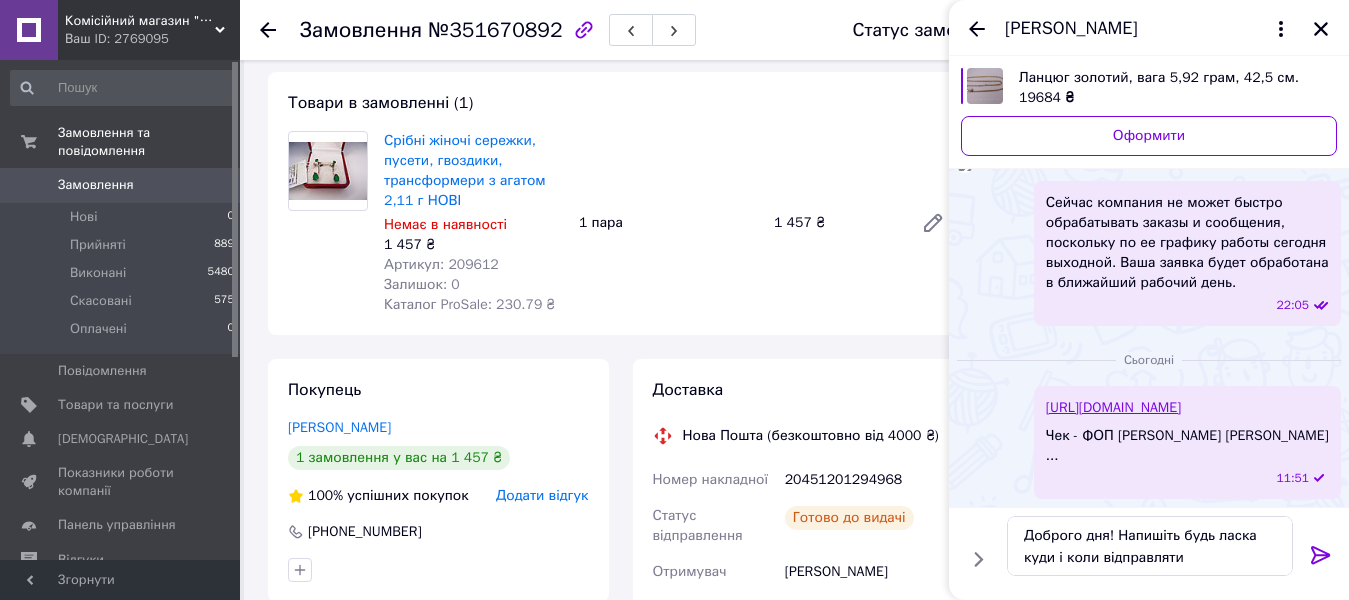 click at bounding box center [1321, 559] 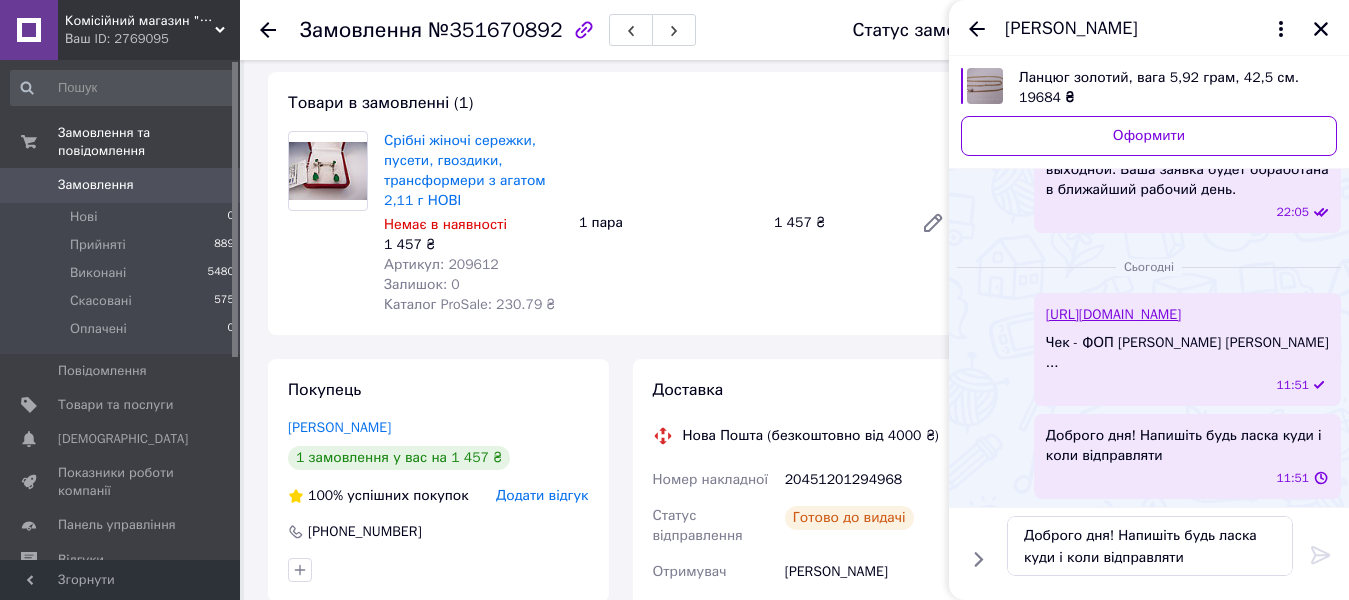 type 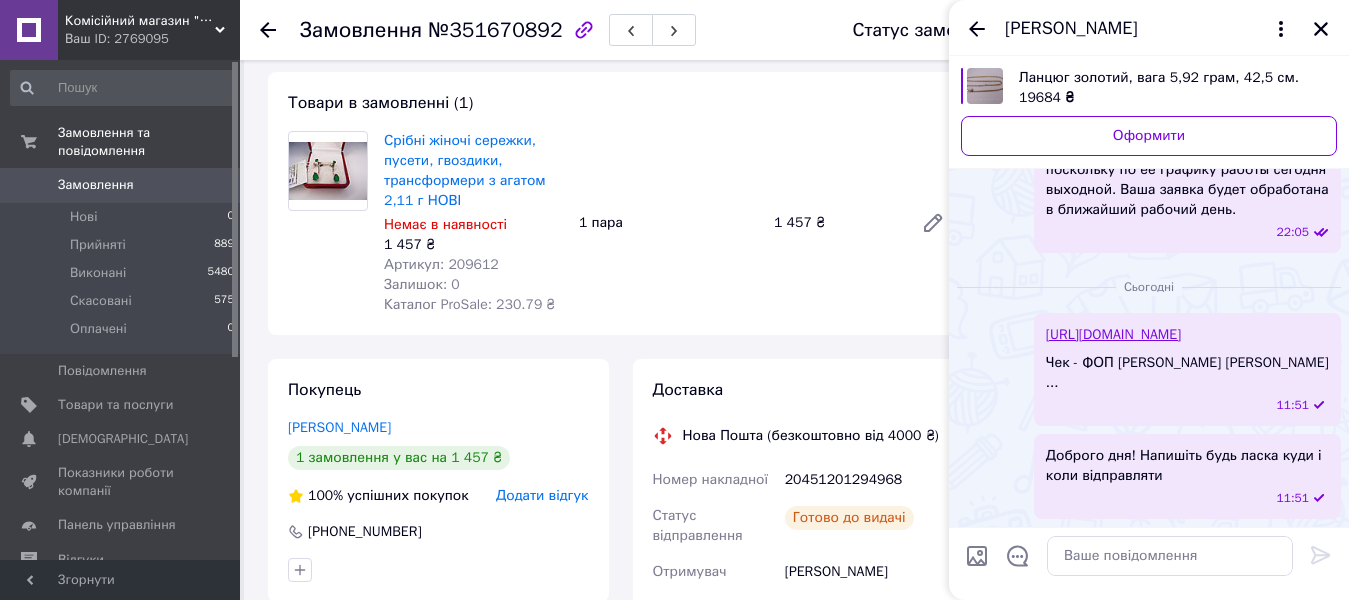 scroll, scrollTop: 3234, scrollLeft: 0, axis: vertical 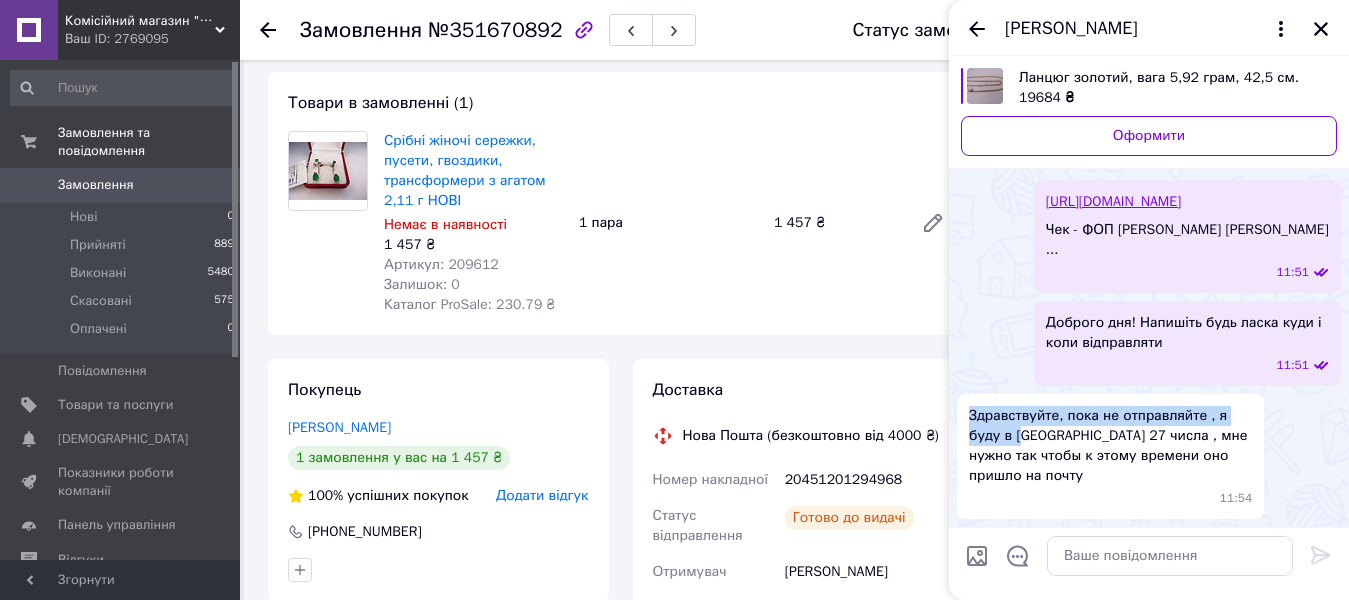 drag, startPoint x: 966, startPoint y: 435, endPoint x: 986, endPoint y: 447, distance: 23.323807 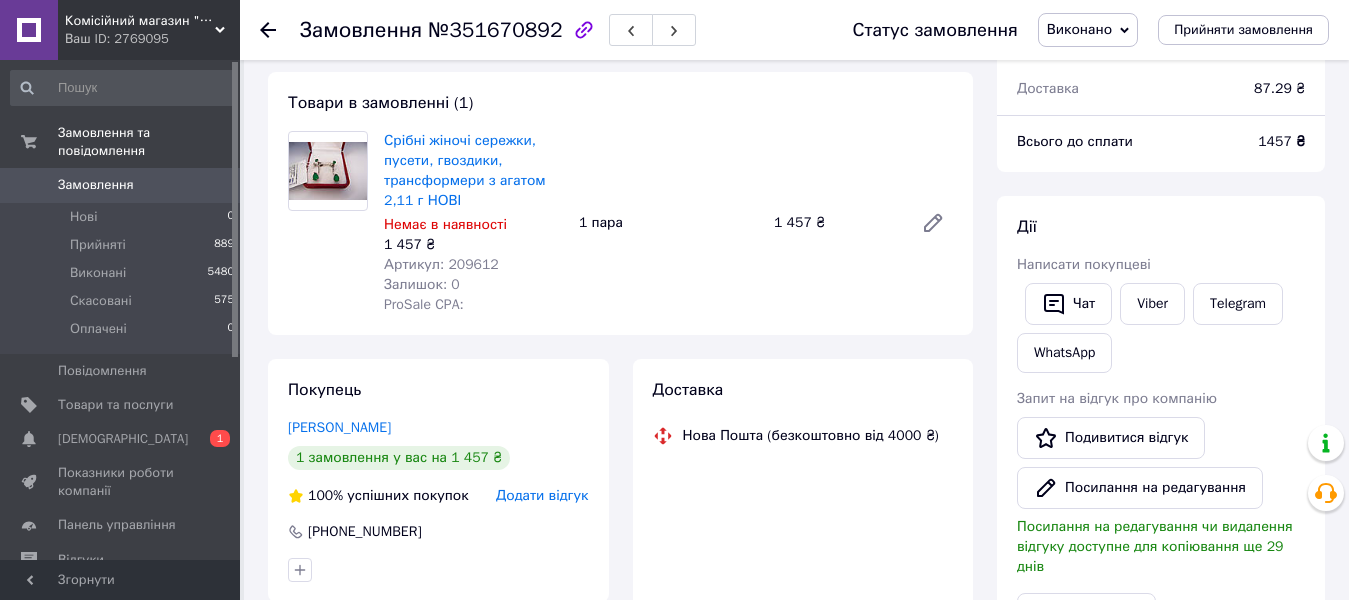 scroll, scrollTop: 100, scrollLeft: 0, axis: vertical 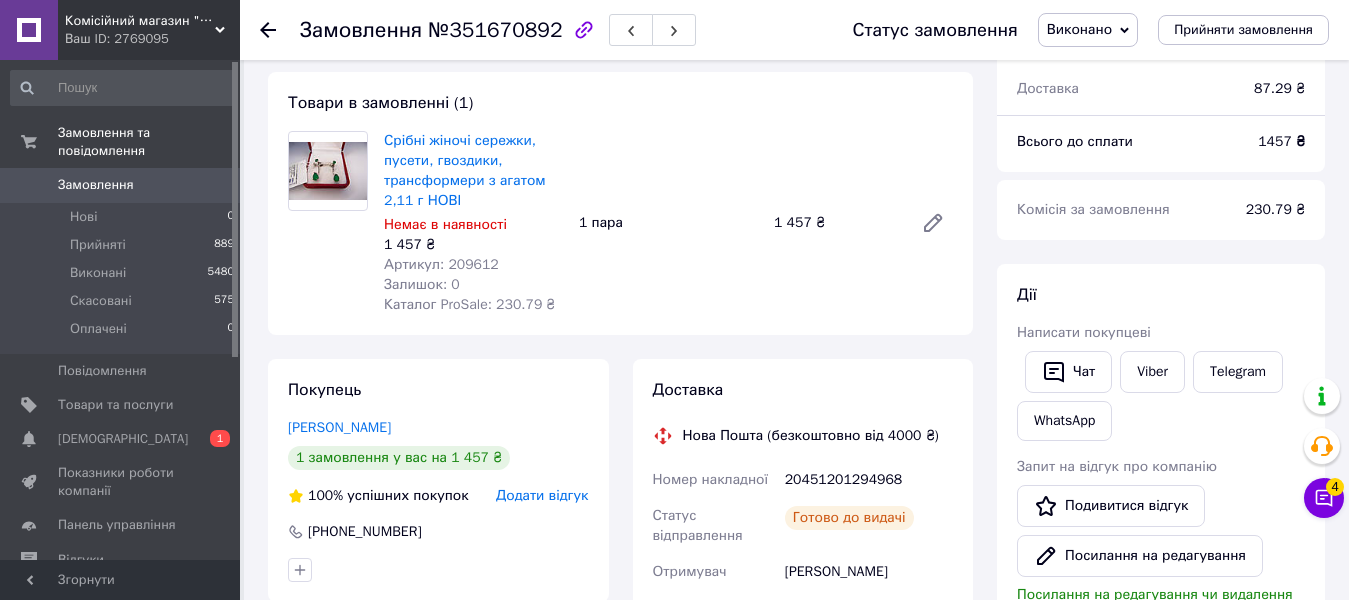 click on "4" at bounding box center [1335, 487] 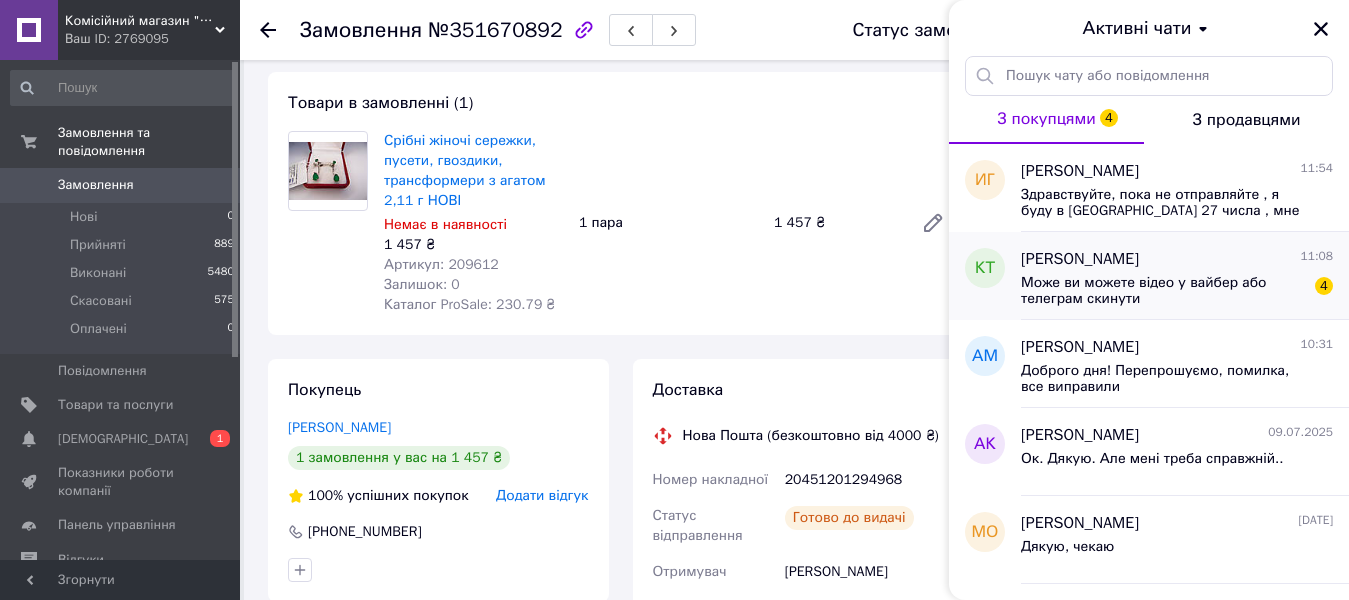 click on "Може ви можете відео у вайбер або телеграм скинути" at bounding box center (1163, 291) 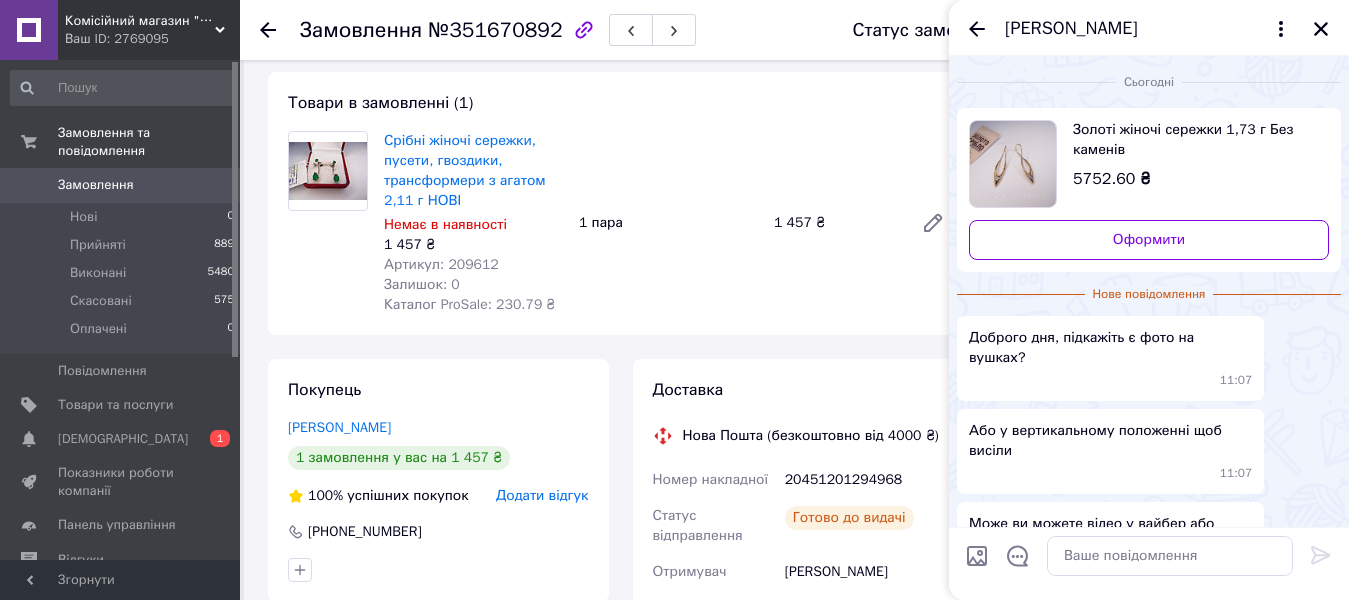 scroll, scrollTop: 70, scrollLeft: 0, axis: vertical 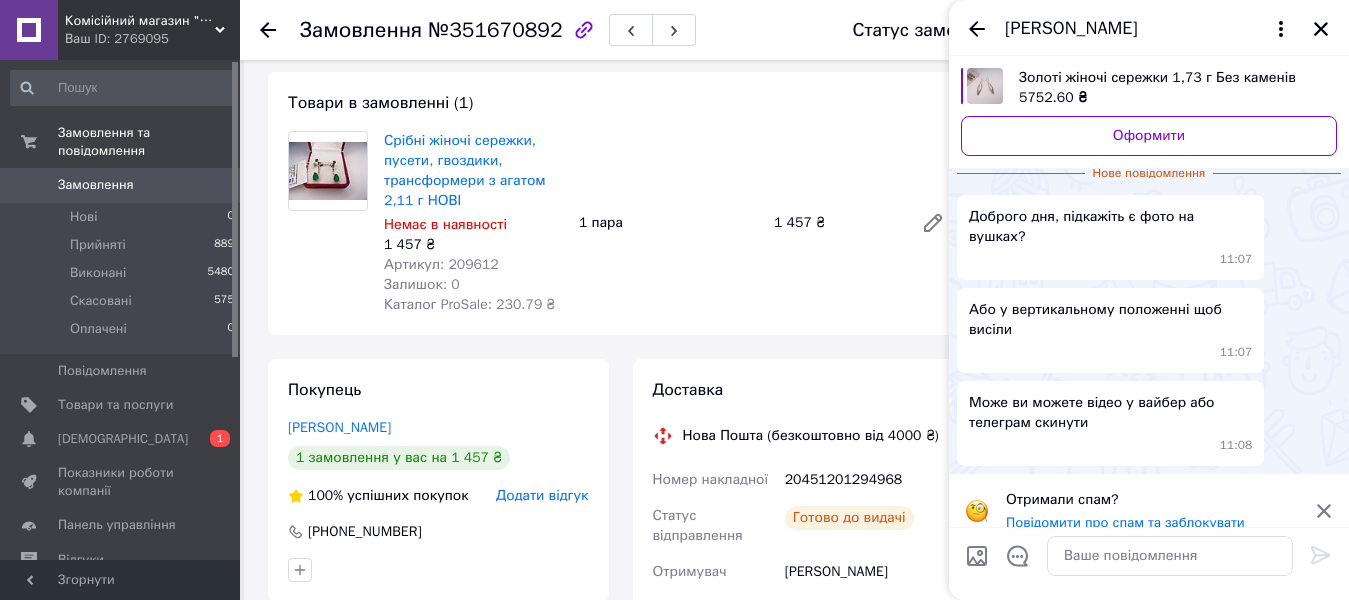click 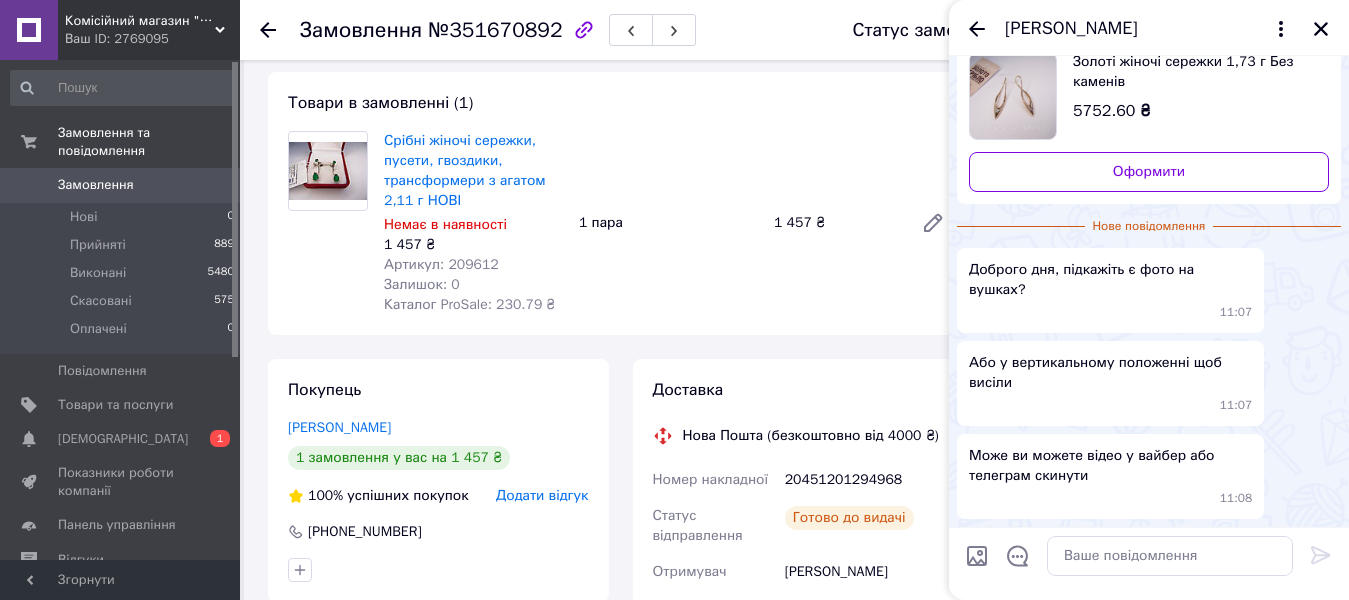 scroll, scrollTop: 0, scrollLeft: 0, axis: both 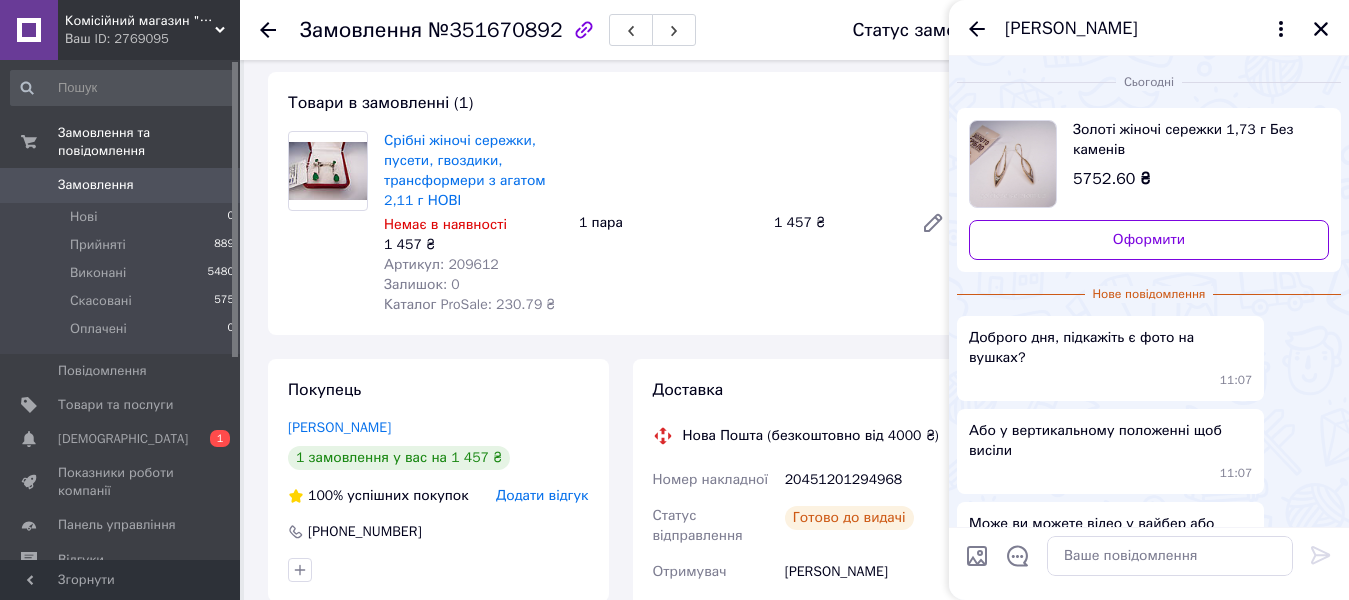 click on "[PERSON_NAME]" at bounding box center (1071, 29) 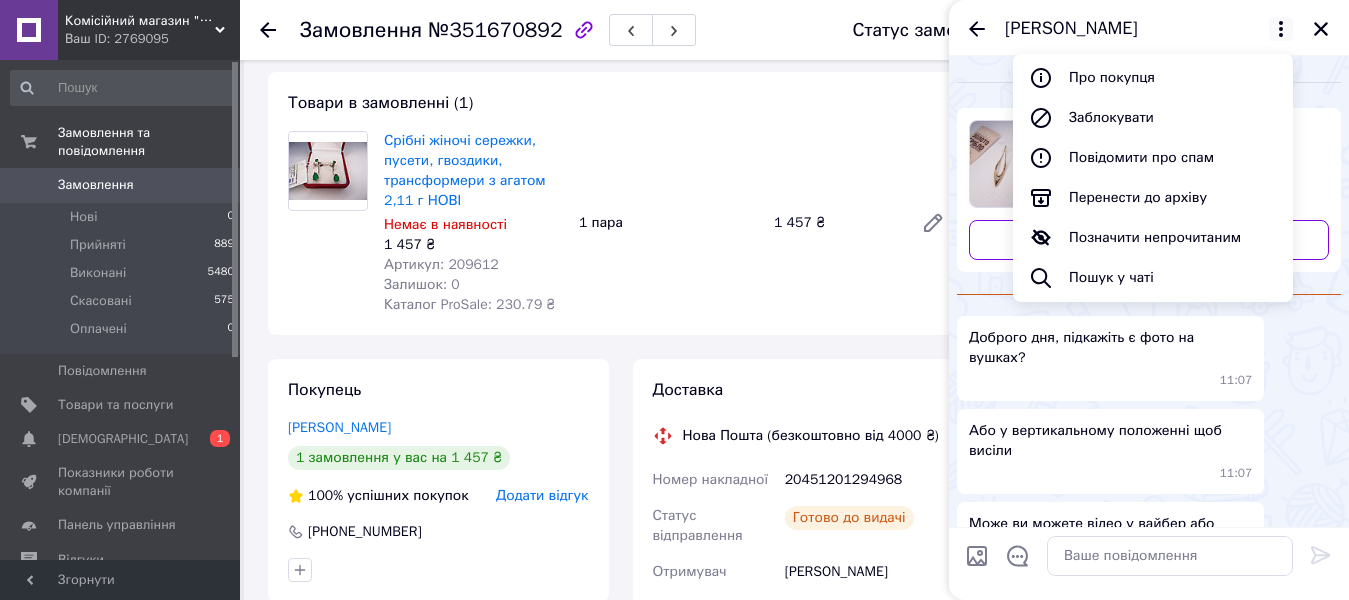 click on "Срібні жіночі сережки, пусети, гвоздики, трансформери з агатом 2,11 г НОВІ Немає в наявності 1 457 ₴ Артикул: 209612 Залишок: 0 Каталог ProSale: 230.79 ₴  1 пара 1 457 ₴" at bounding box center [668, 223] 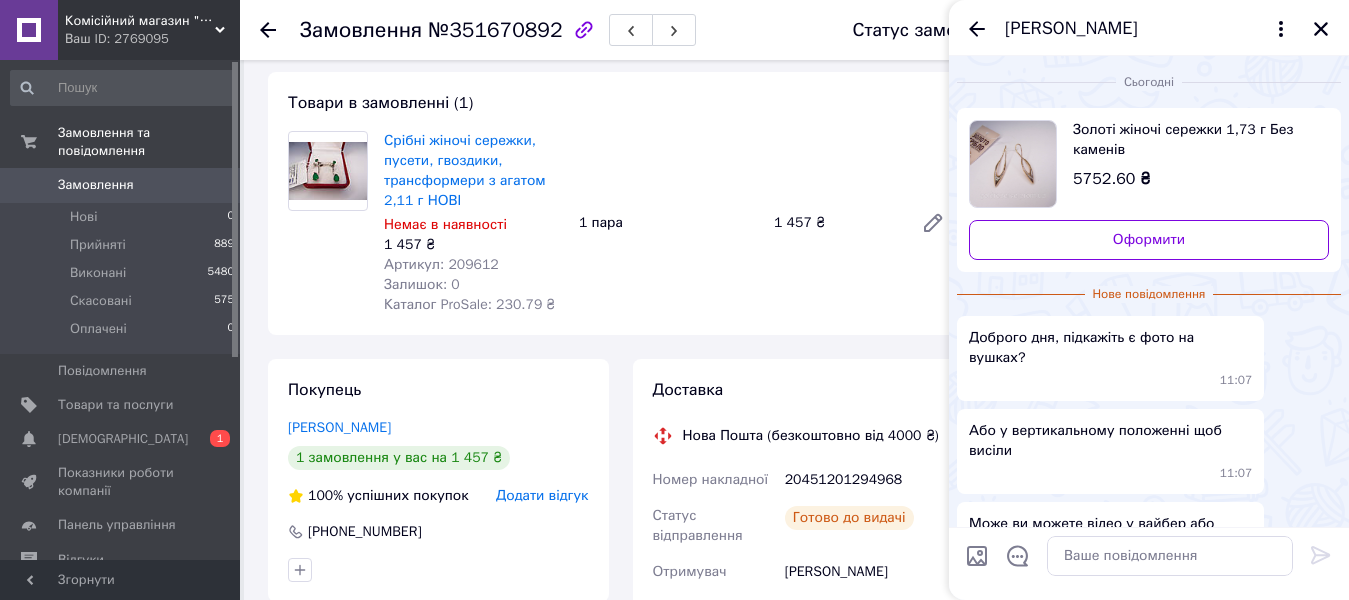 click on "[PERSON_NAME]" at bounding box center [1071, 29] 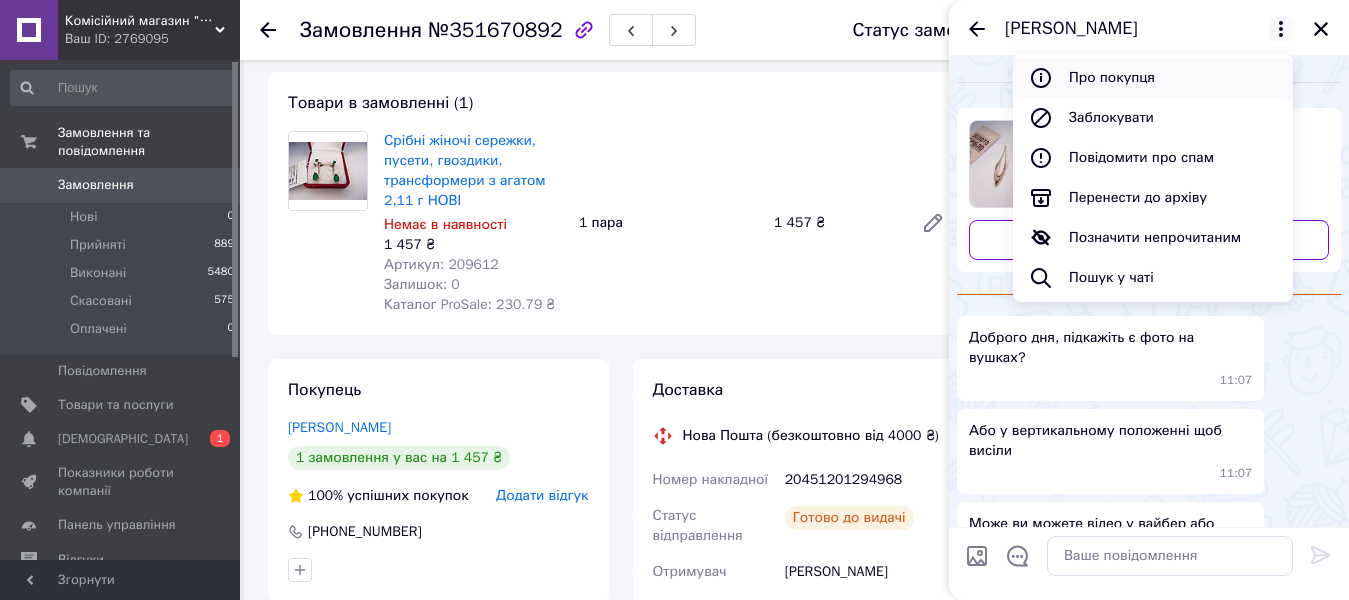 click on "Про покупця" at bounding box center [1153, 78] 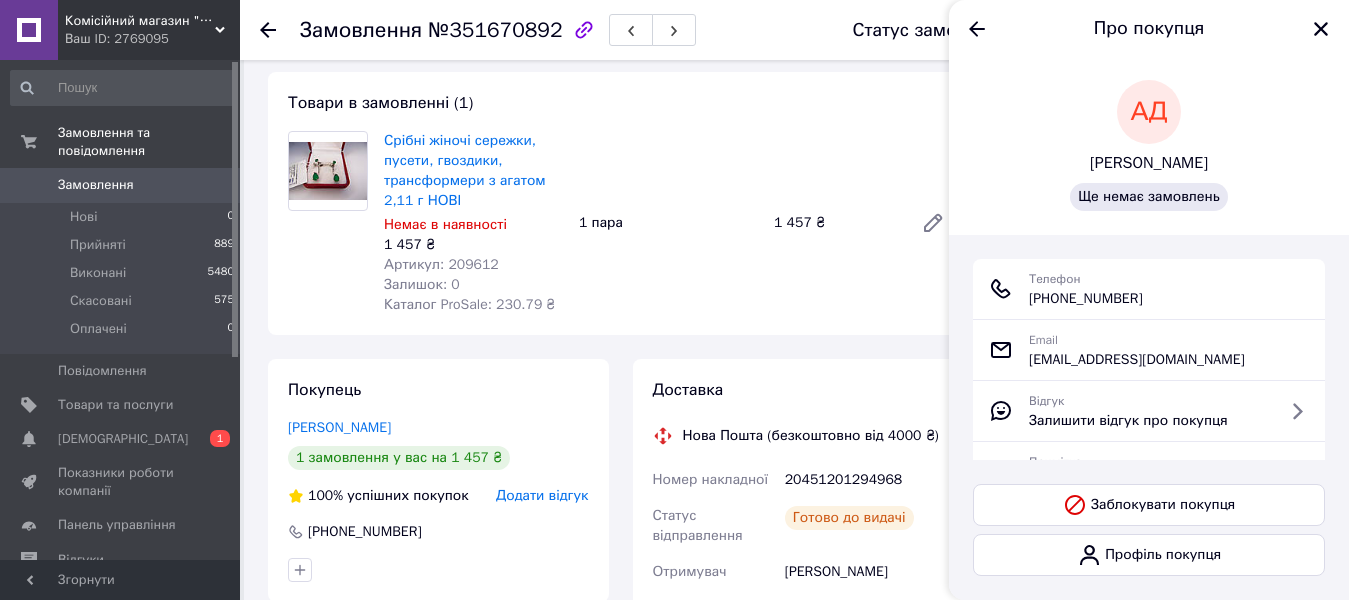 click on "+380 (95) 159-50-92" at bounding box center [1086, 299] 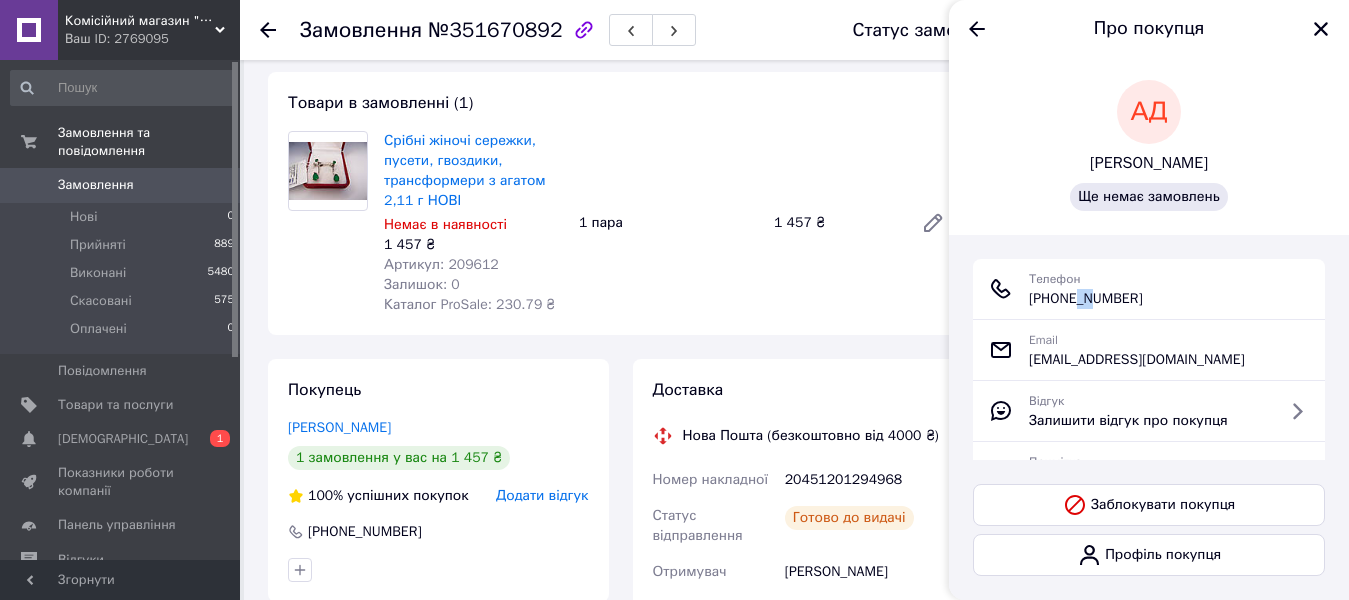 click on "+380 (95) 159-50-92" at bounding box center [1086, 299] 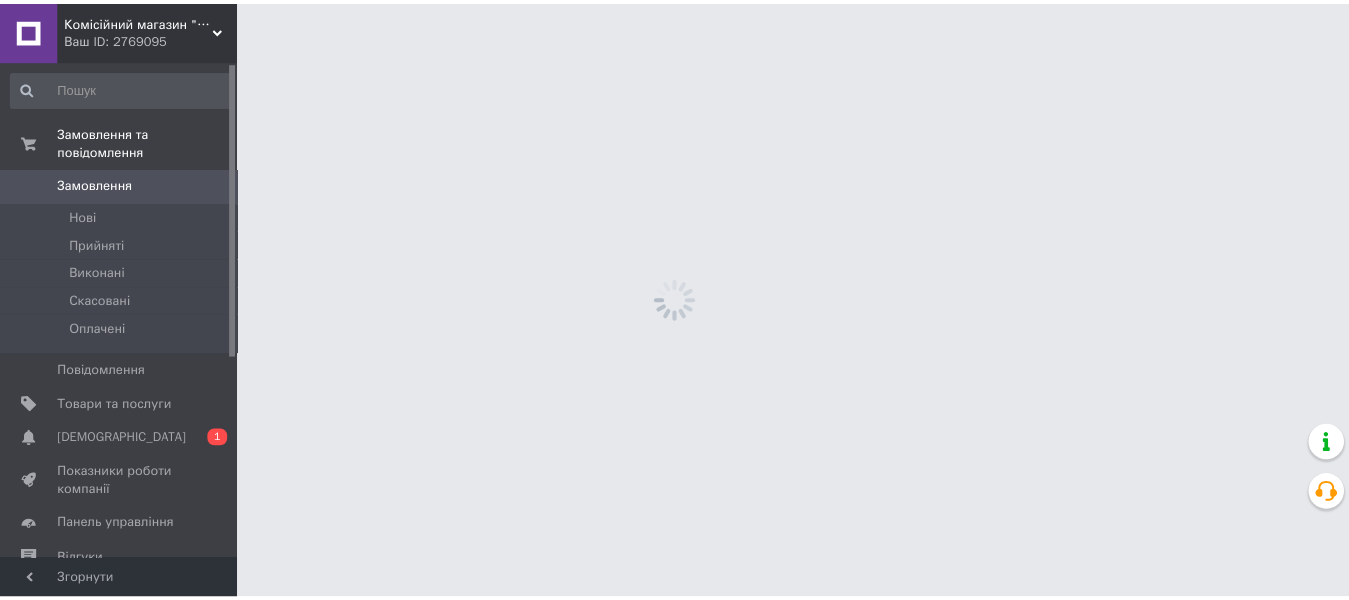 scroll, scrollTop: 0, scrollLeft: 0, axis: both 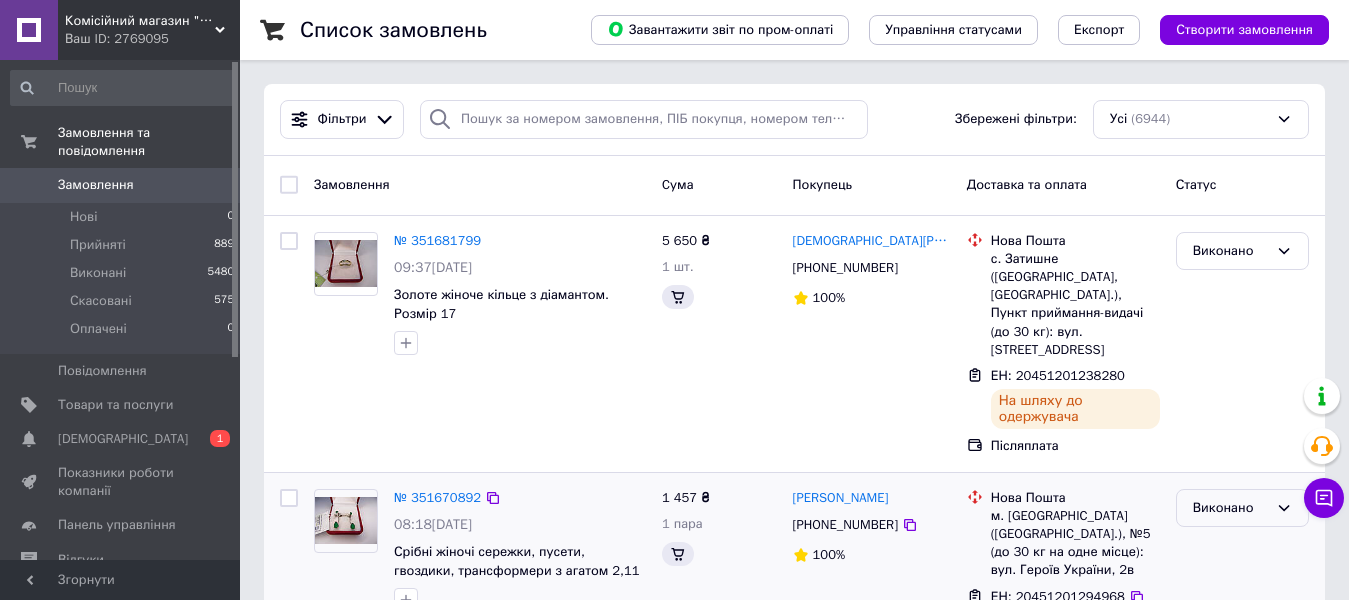 click 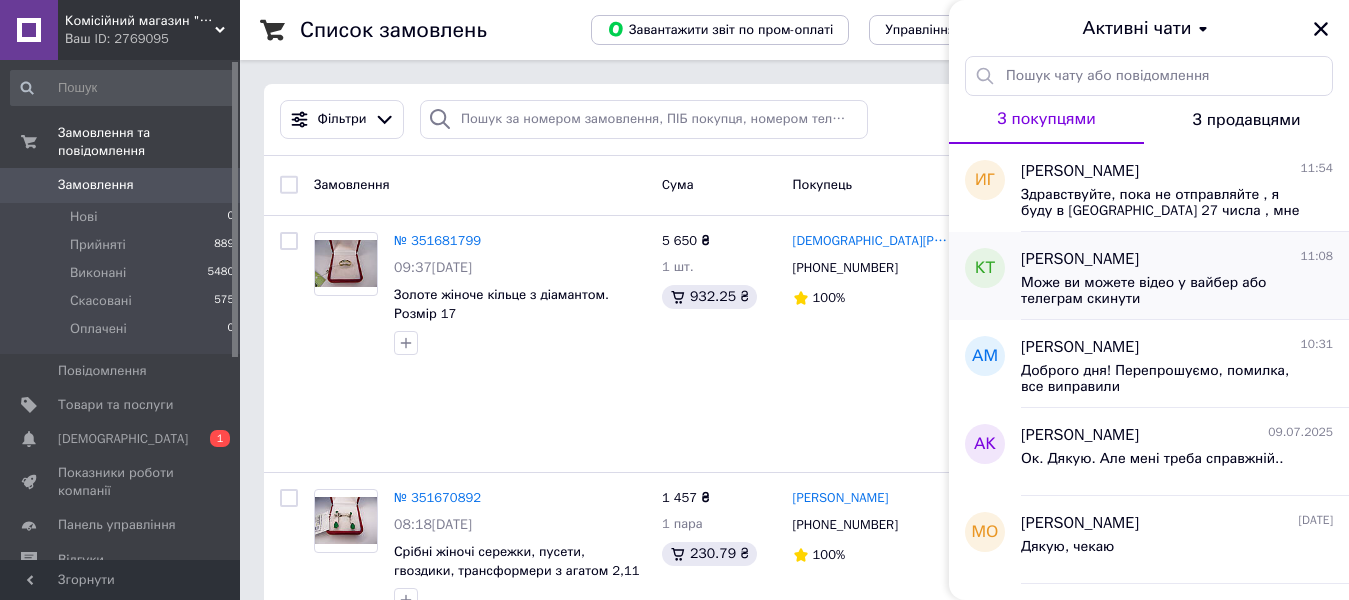 click on "Може ви можете відео у вайбер або телеграм скинути" at bounding box center (1163, 291) 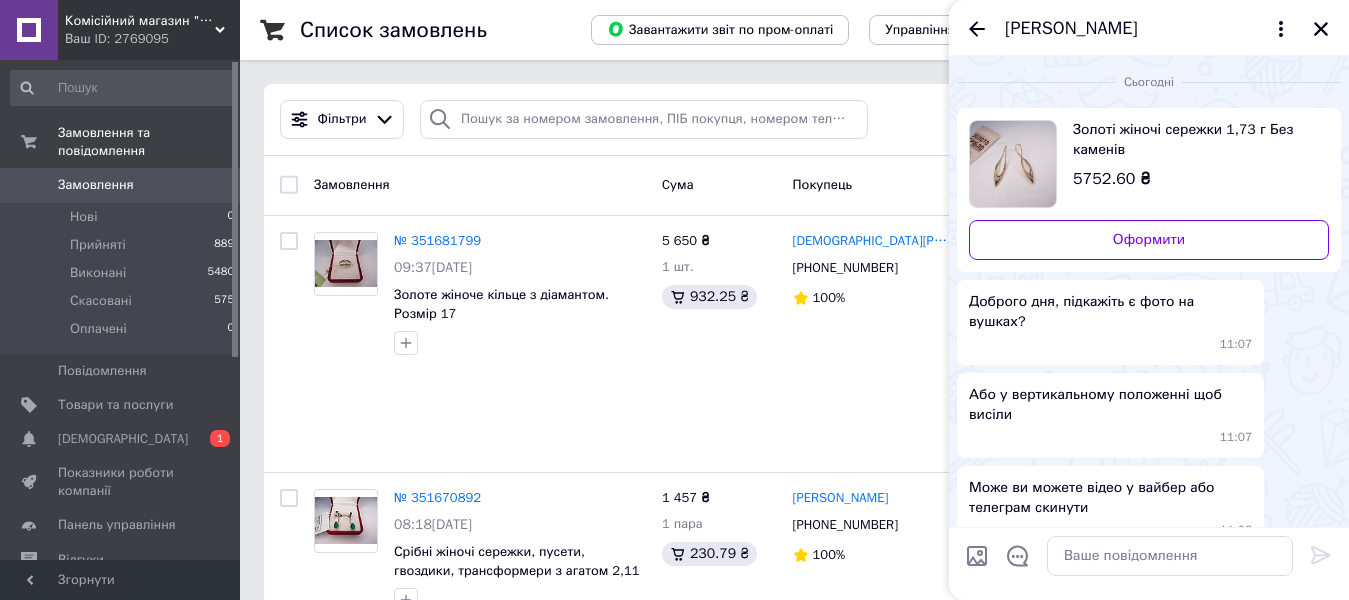 scroll, scrollTop: 12, scrollLeft: 0, axis: vertical 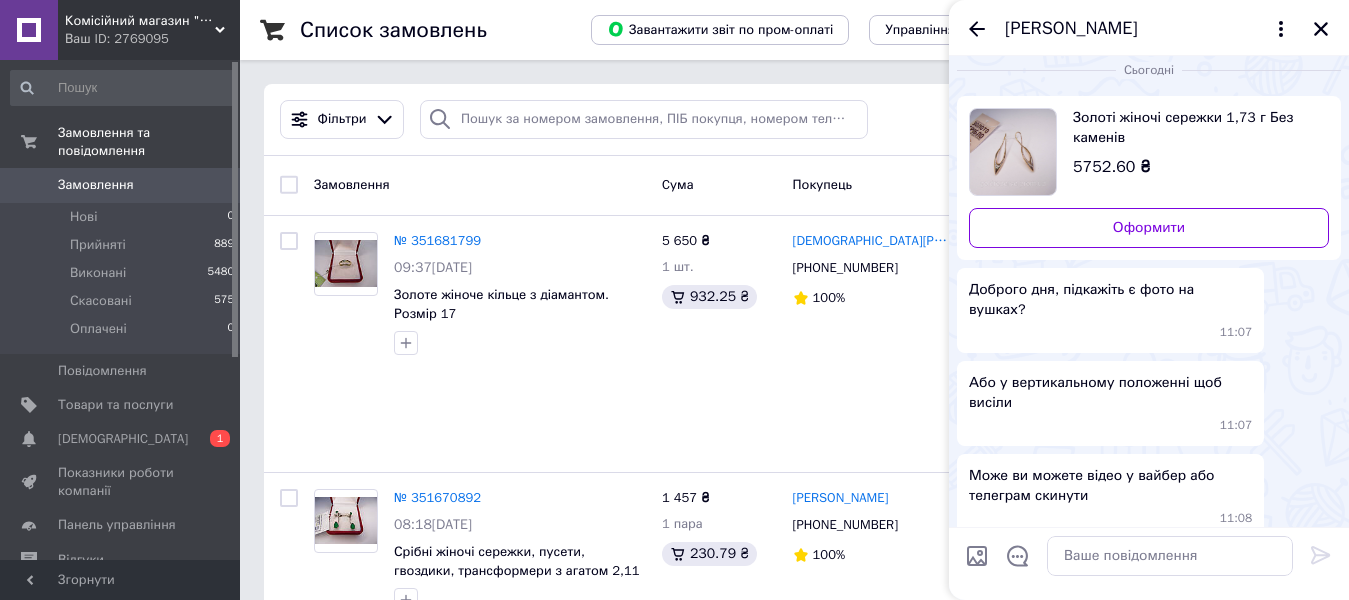 click on "Золоті жіночі сережки 1,73 г Без каменів" at bounding box center (1193, 128) 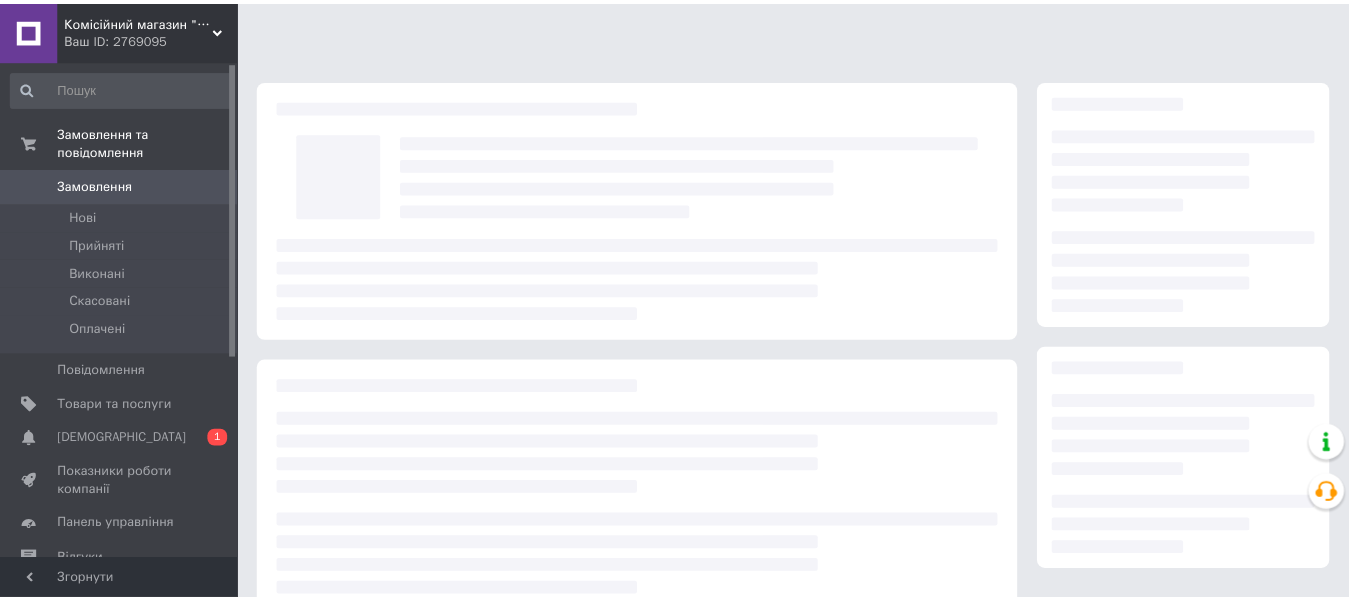 scroll, scrollTop: 100, scrollLeft: 0, axis: vertical 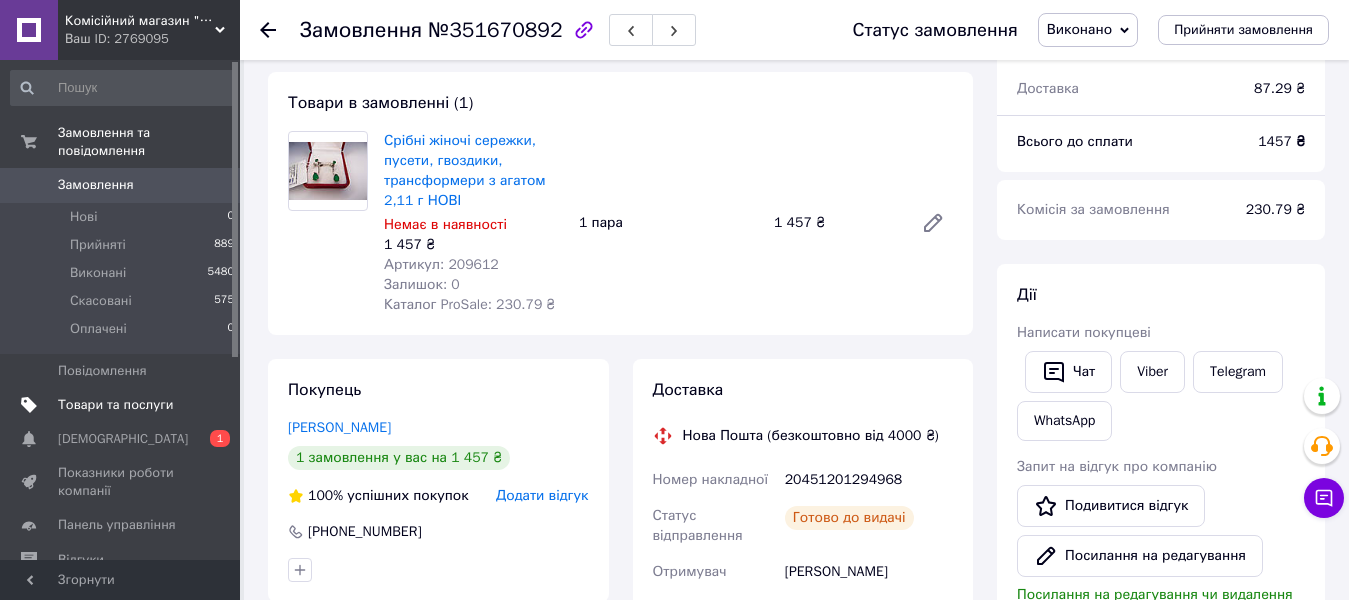 click on "Товари та послуги" at bounding box center (115, 405) 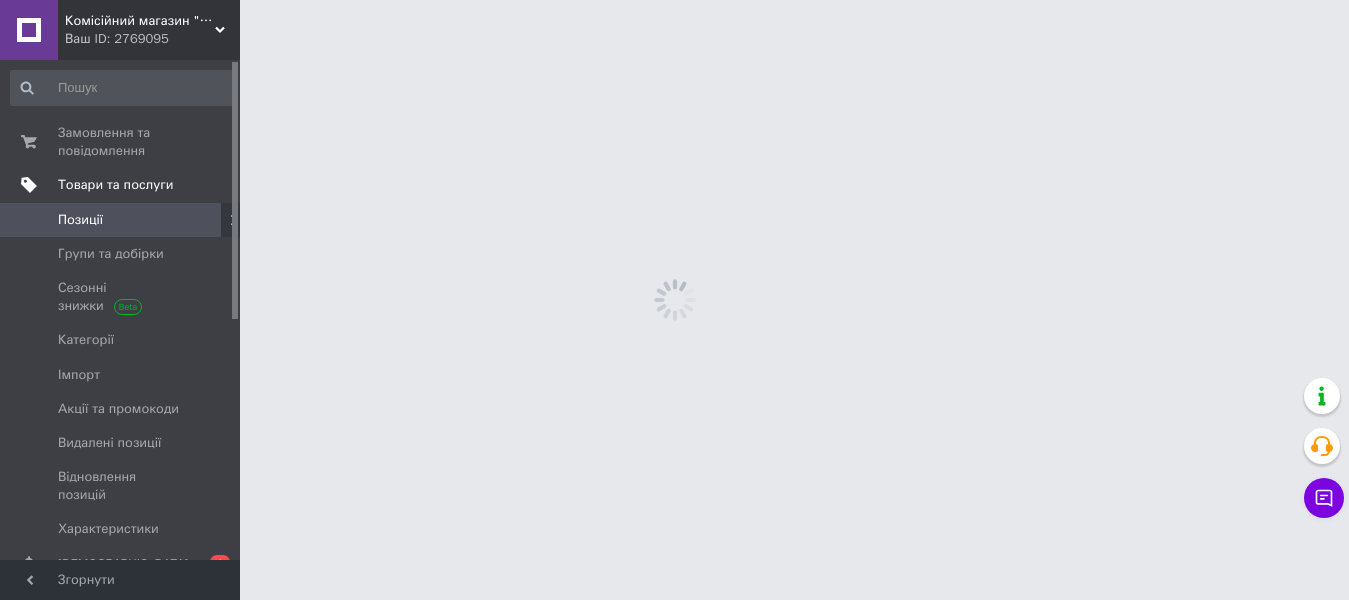 scroll, scrollTop: 0, scrollLeft: 0, axis: both 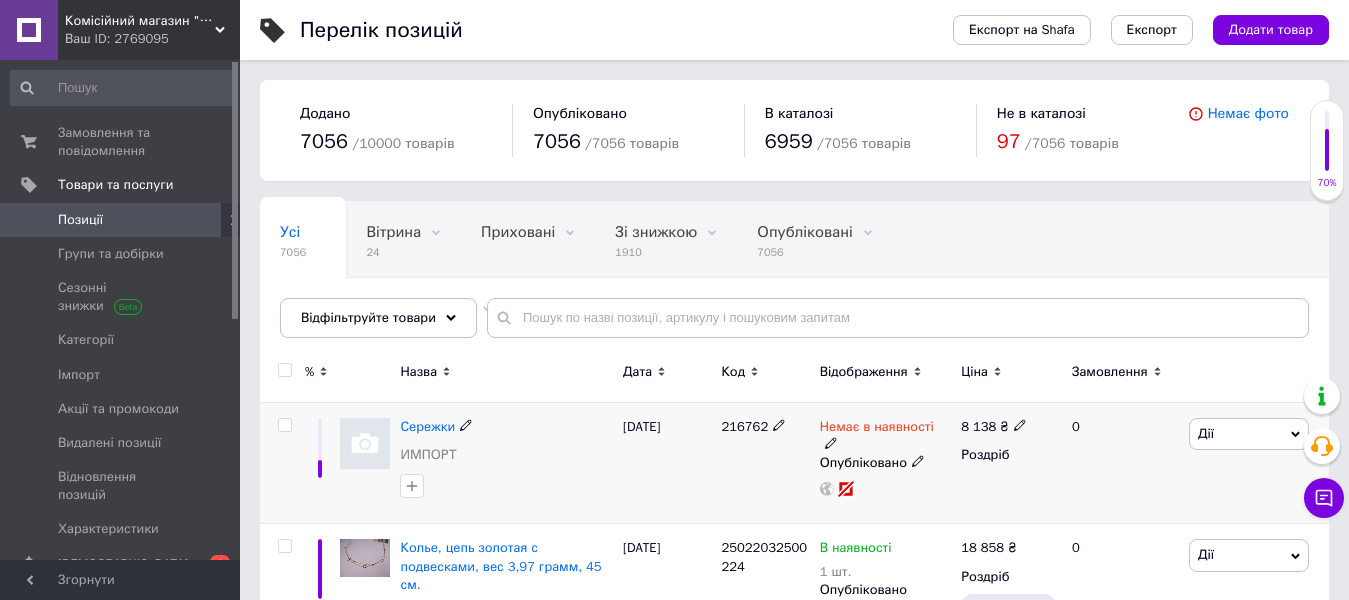 click on "216762" at bounding box center (744, 426) 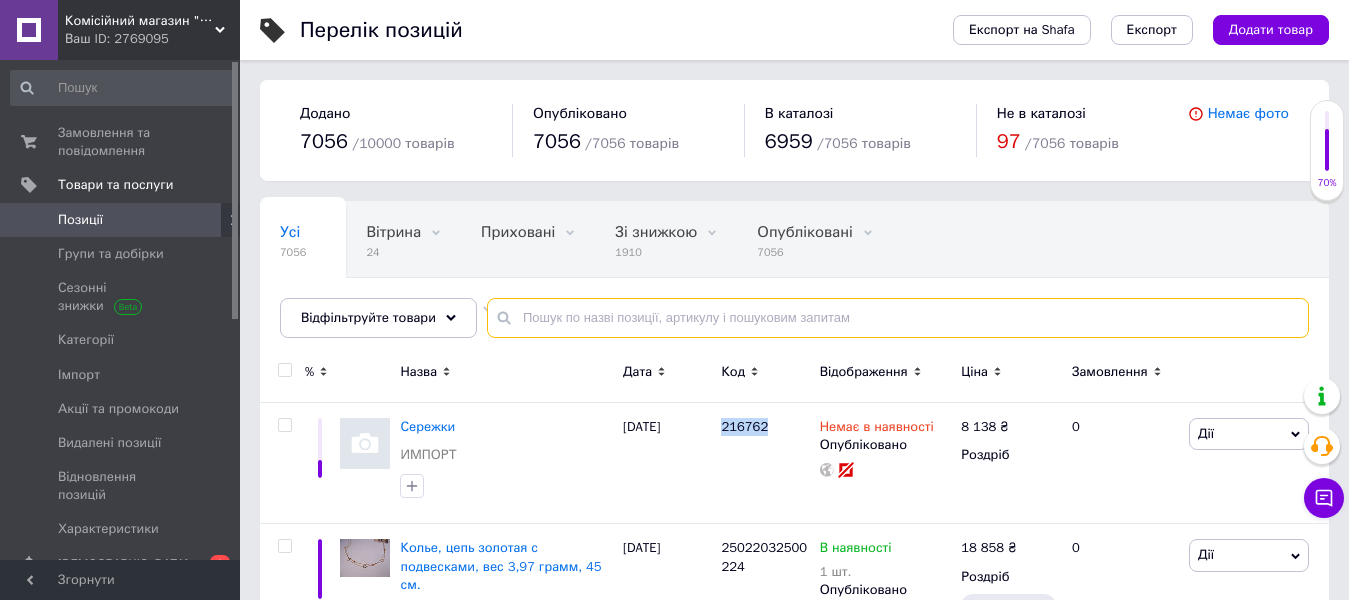 click at bounding box center [898, 318] 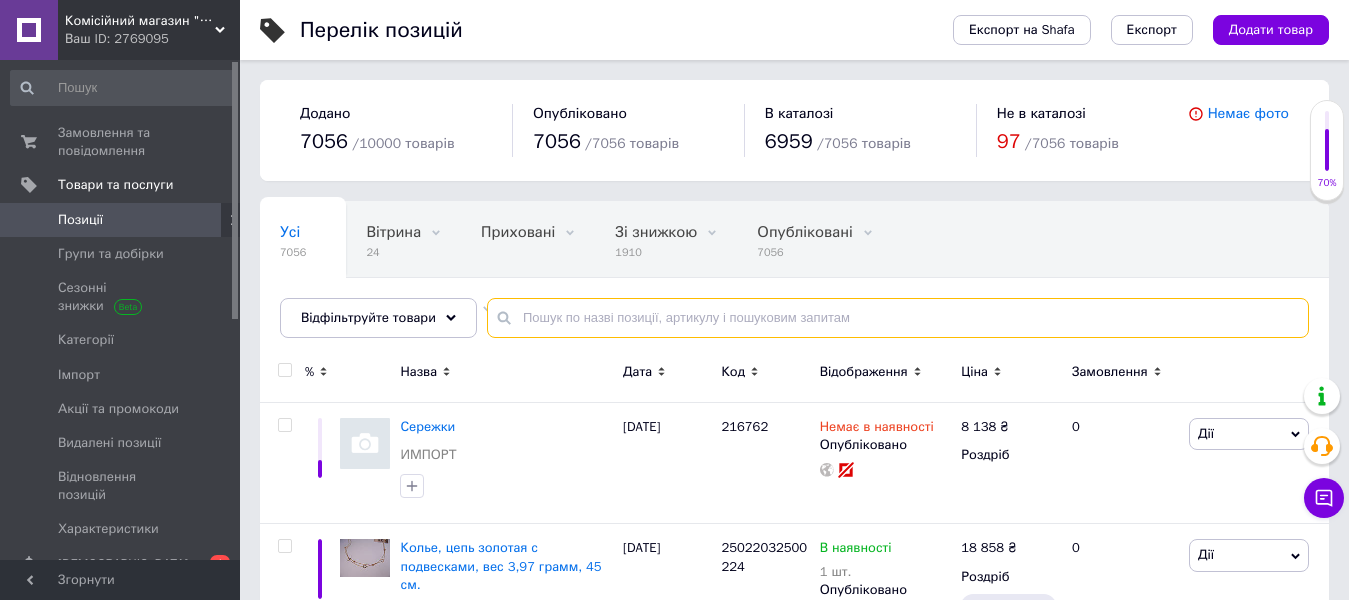paste on "216762" 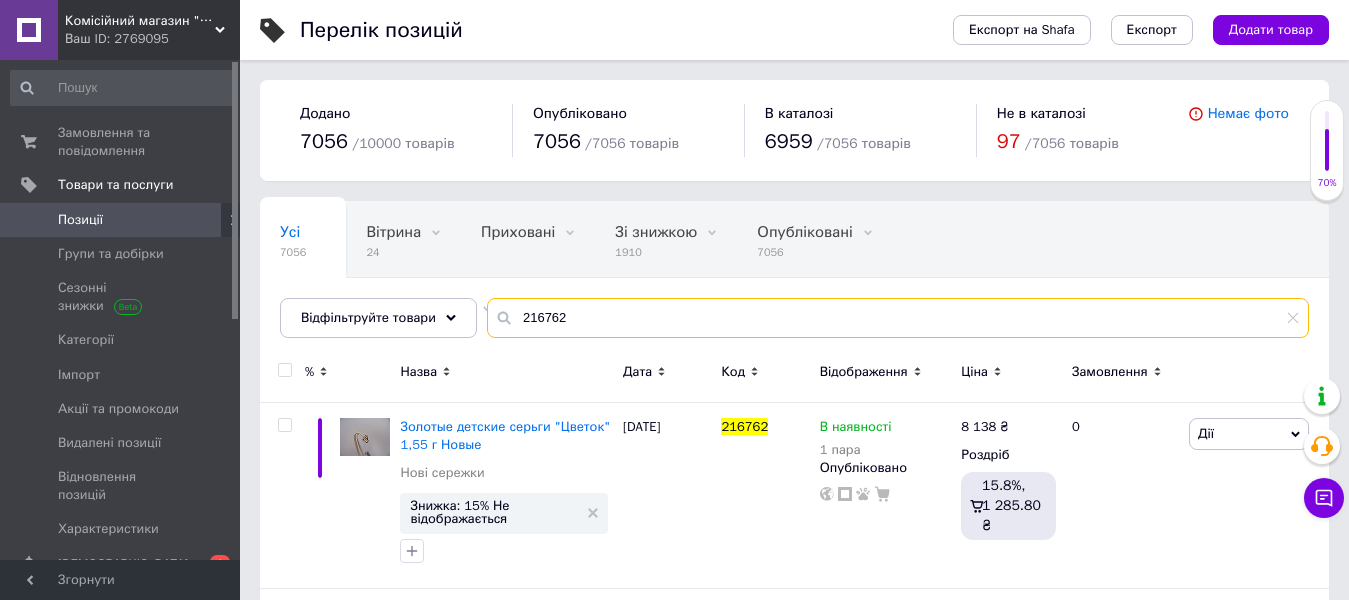 type on "216762" 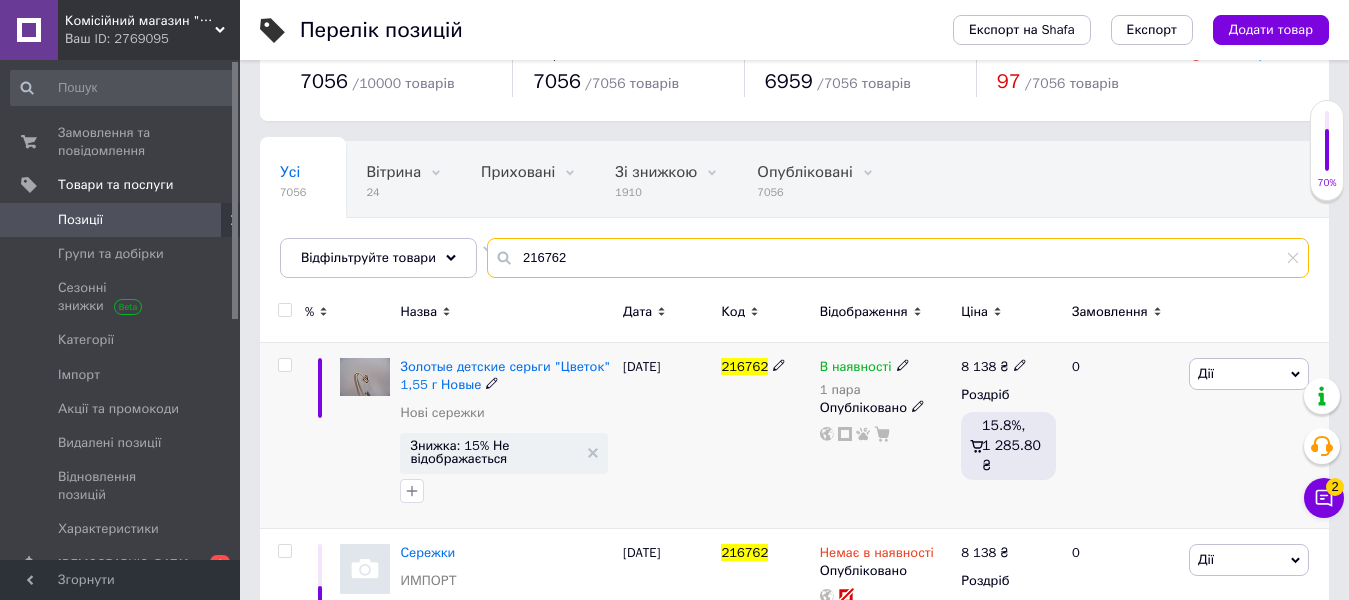 scroll, scrollTop: 129, scrollLeft: 0, axis: vertical 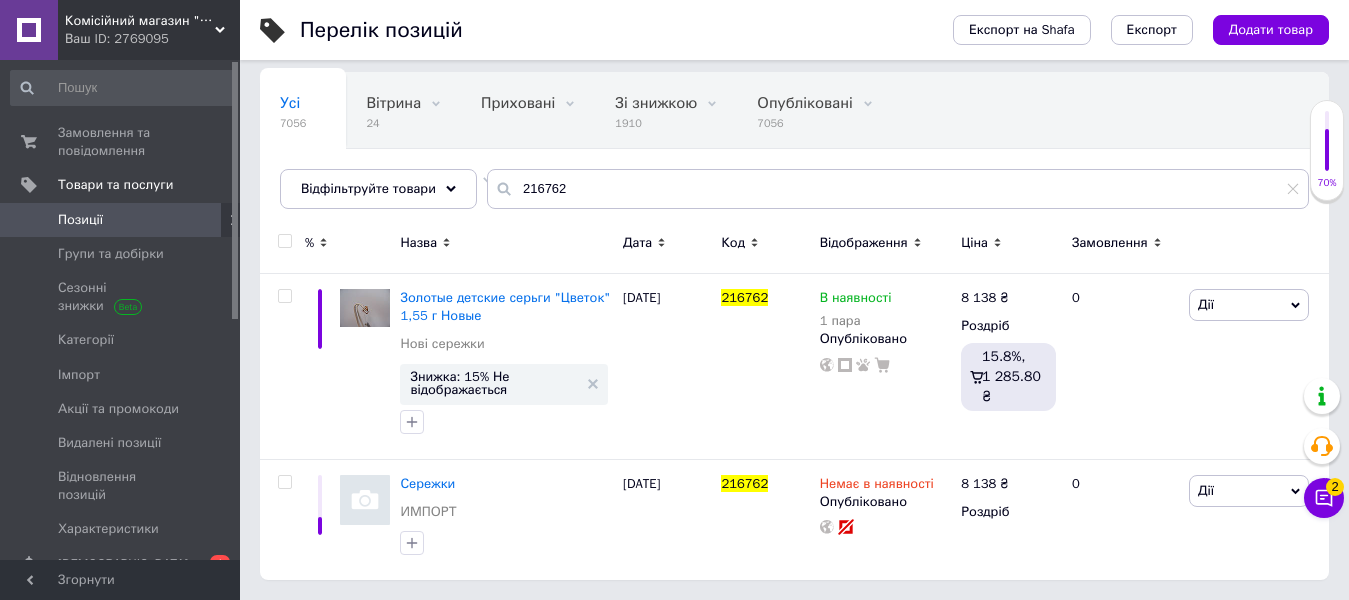 click at bounding box center [284, 241] 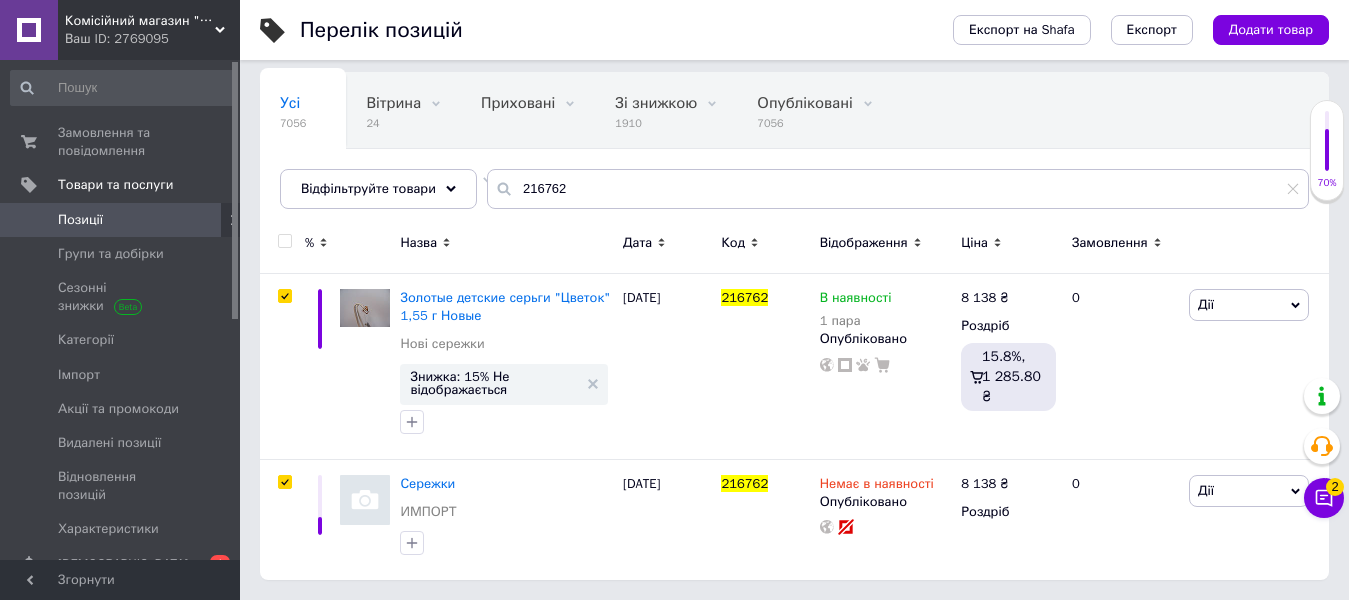 checkbox on "true" 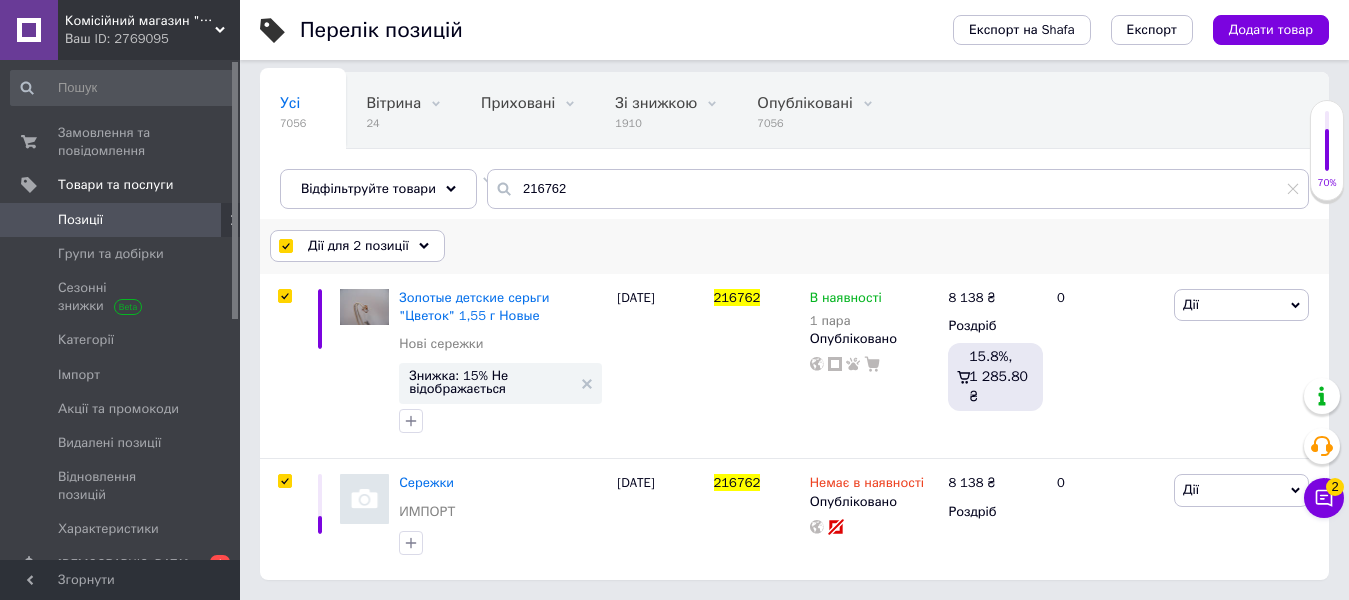 click on "Дії для 2 позиції" at bounding box center (358, 246) 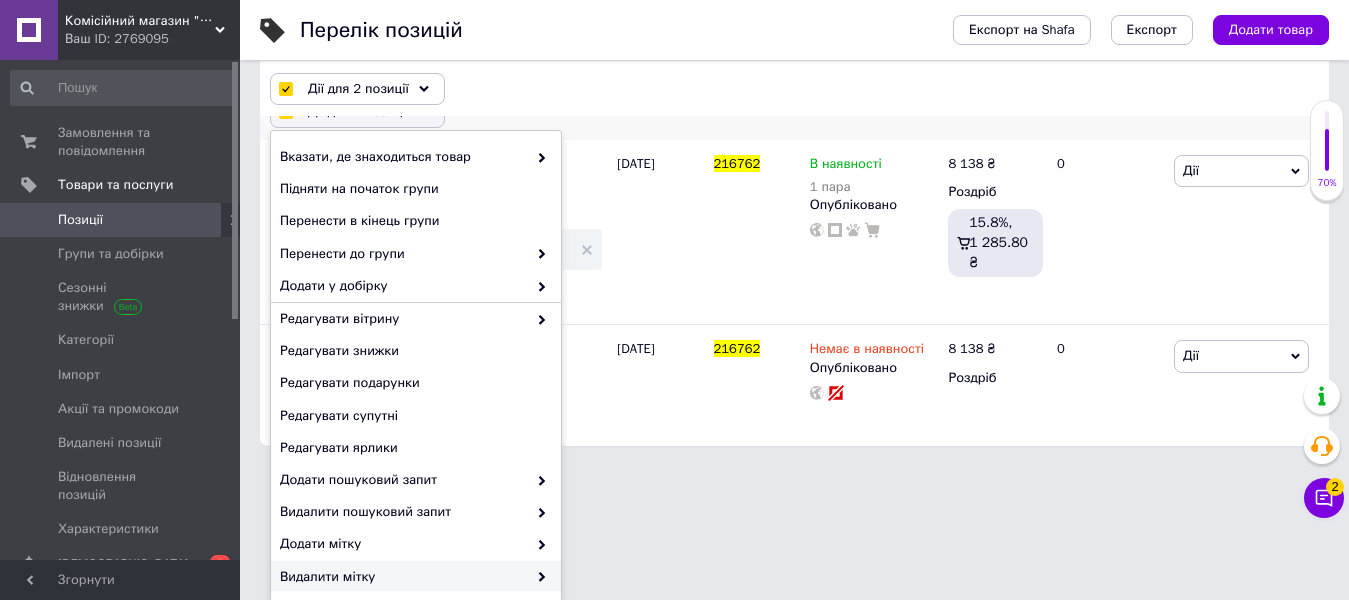 scroll, scrollTop: 265, scrollLeft: 0, axis: vertical 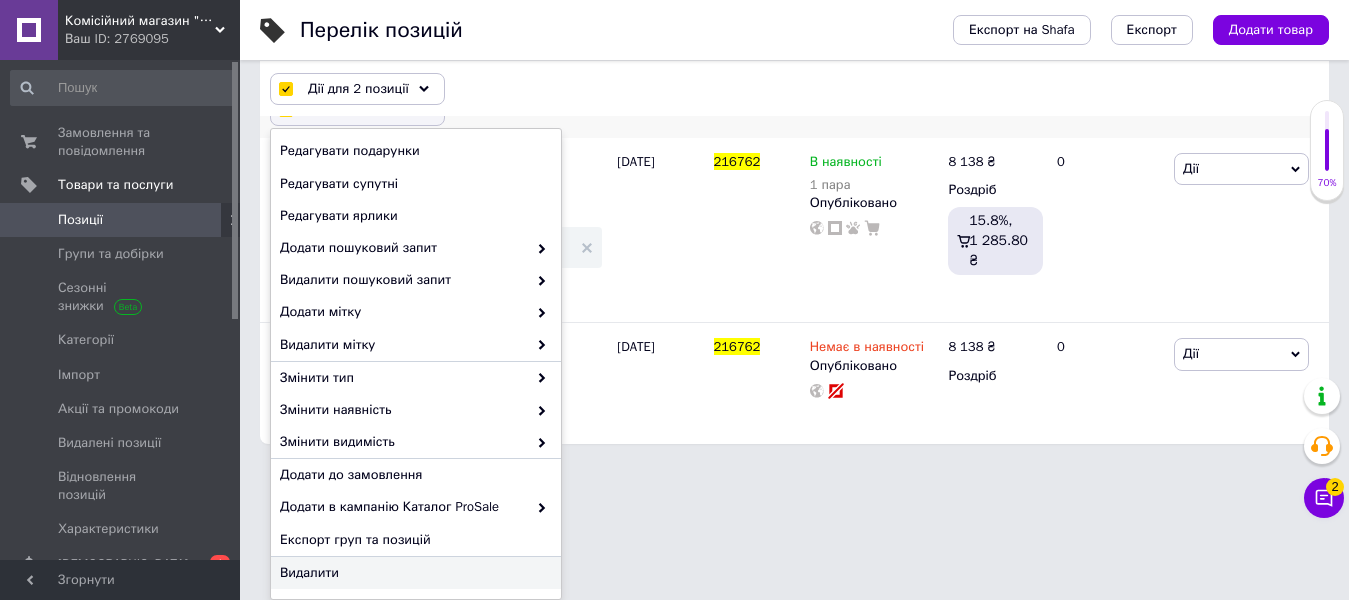 click on "Видалити" at bounding box center [413, 573] 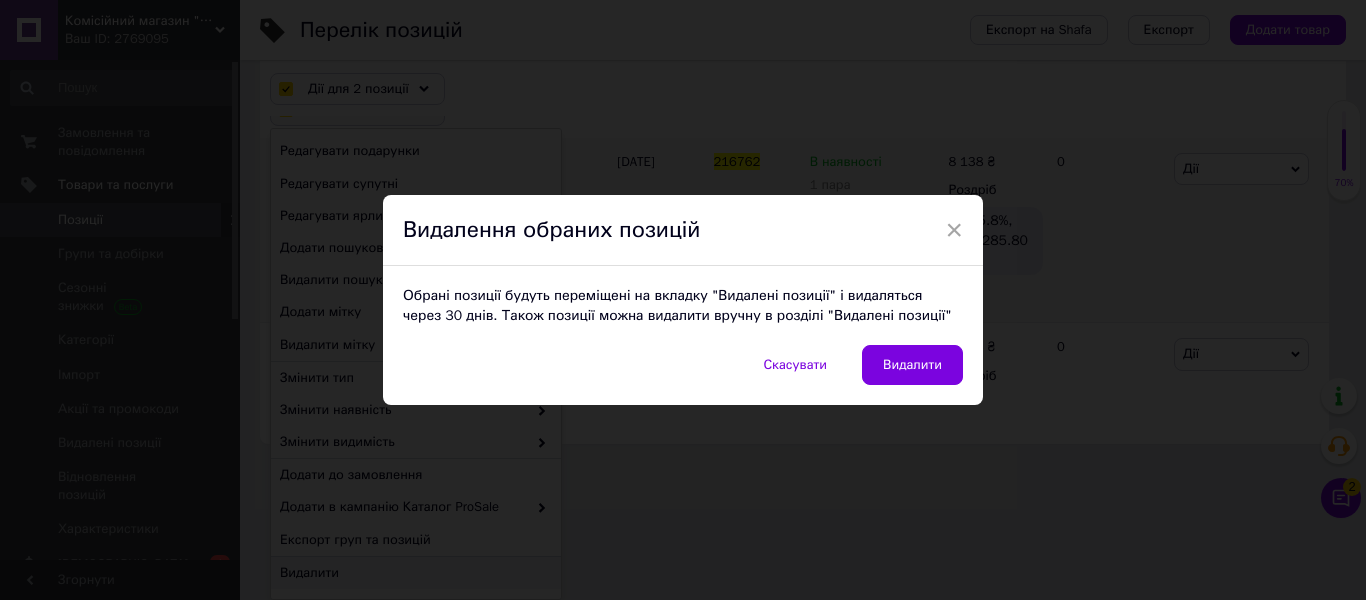 drag, startPoint x: 922, startPoint y: 372, endPoint x: 911, endPoint y: 374, distance: 11.18034 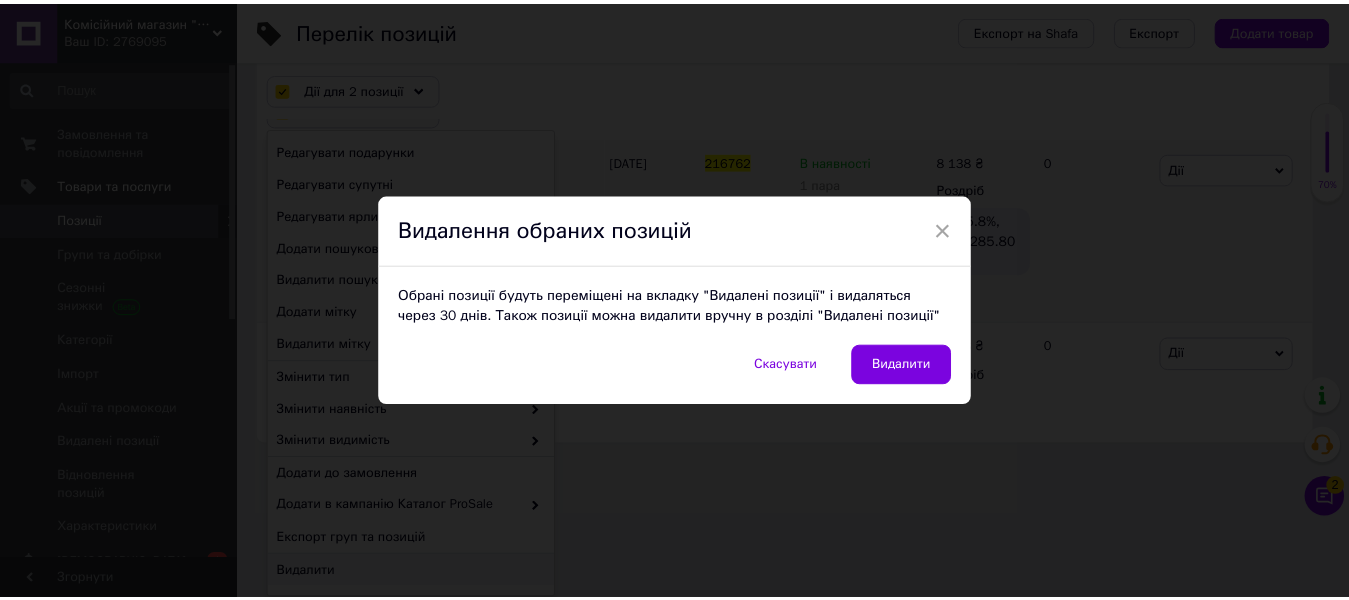 scroll, scrollTop: 129, scrollLeft: 0, axis: vertical 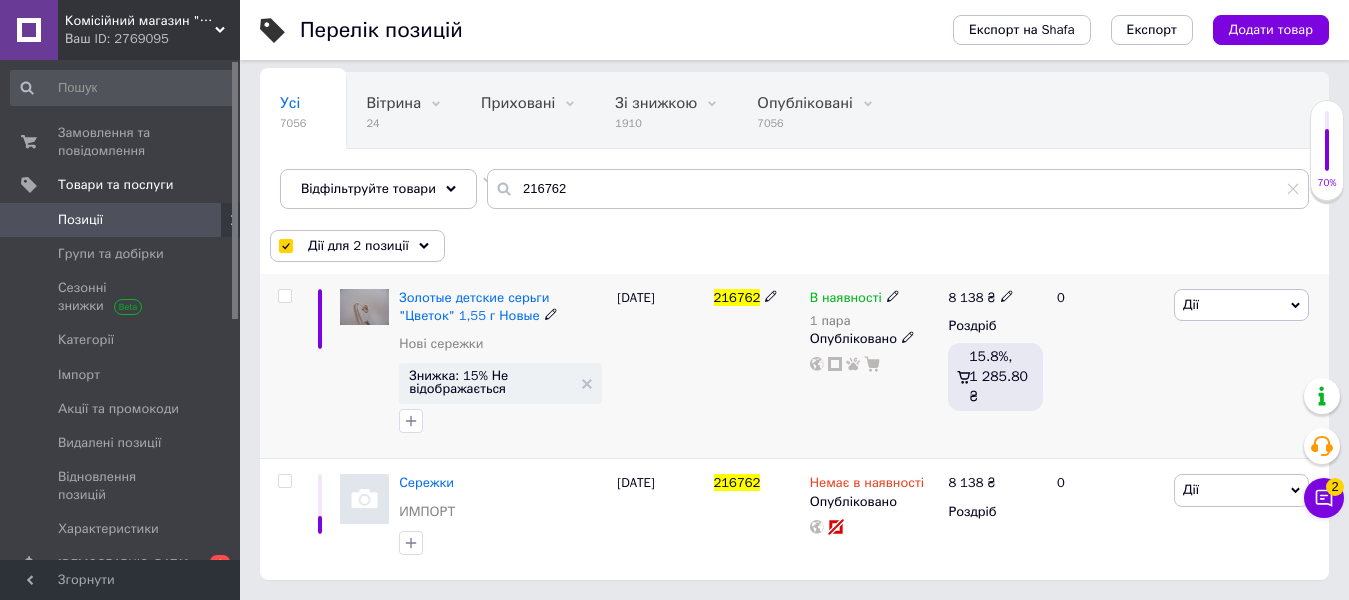 checkbox on "false" 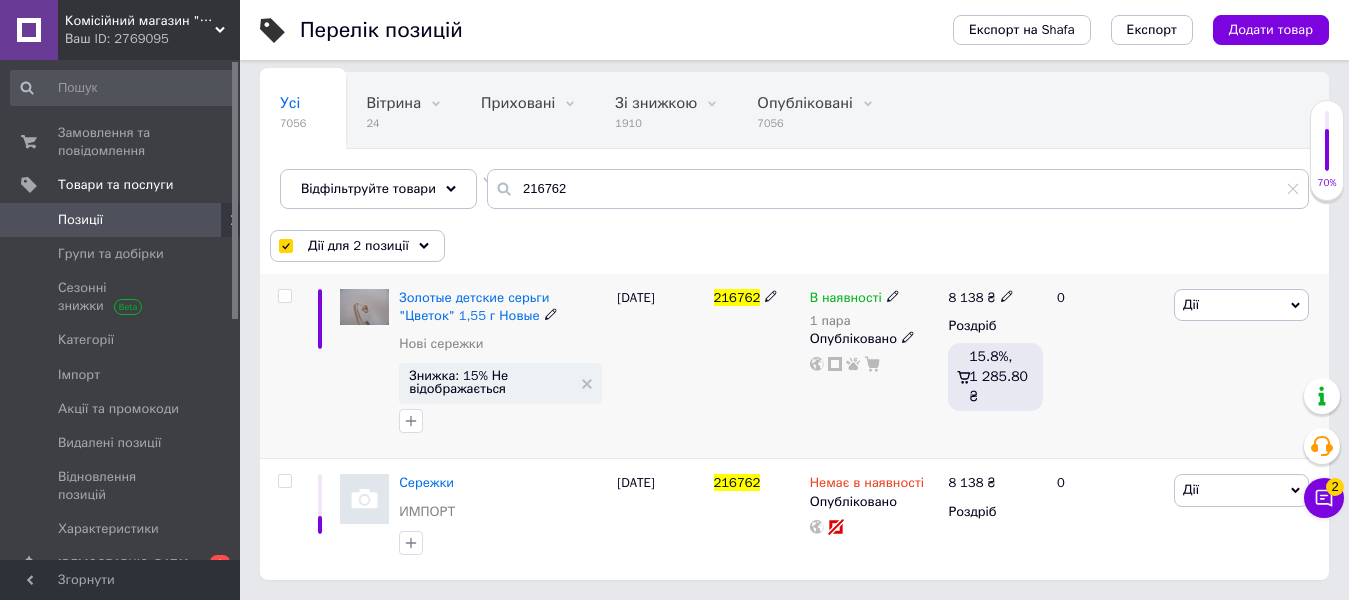 checkbox on "false" 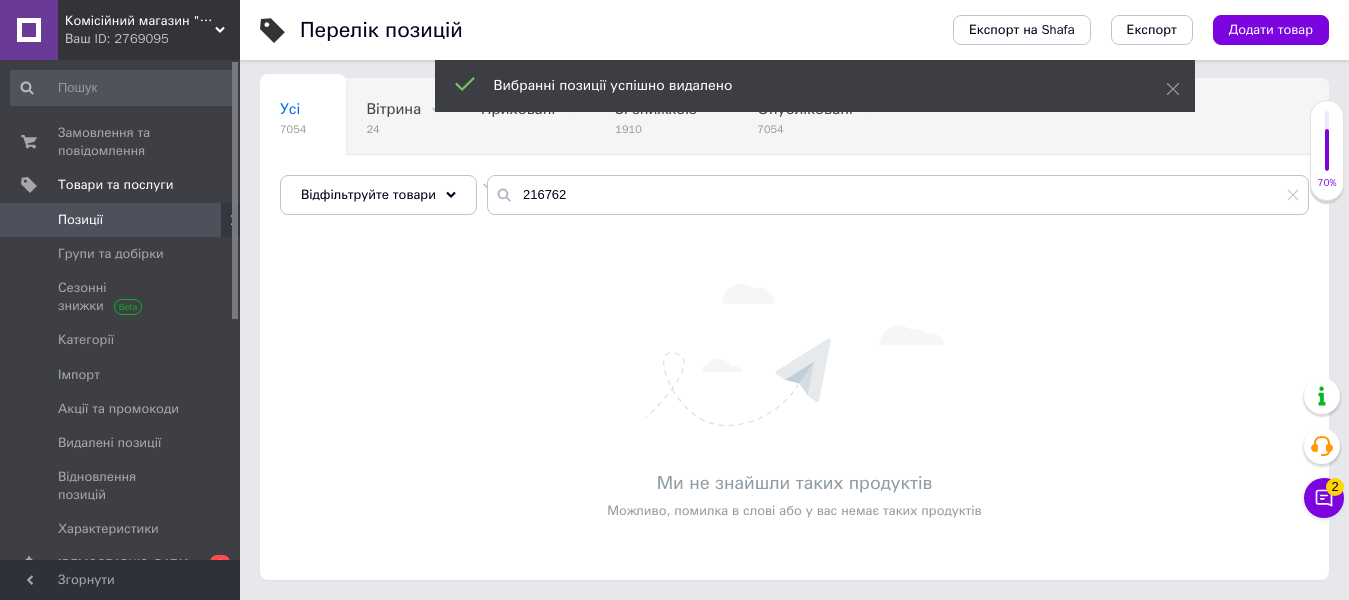 scroll, scrollTop: 123, scrollLeft: 0, axis: vertical 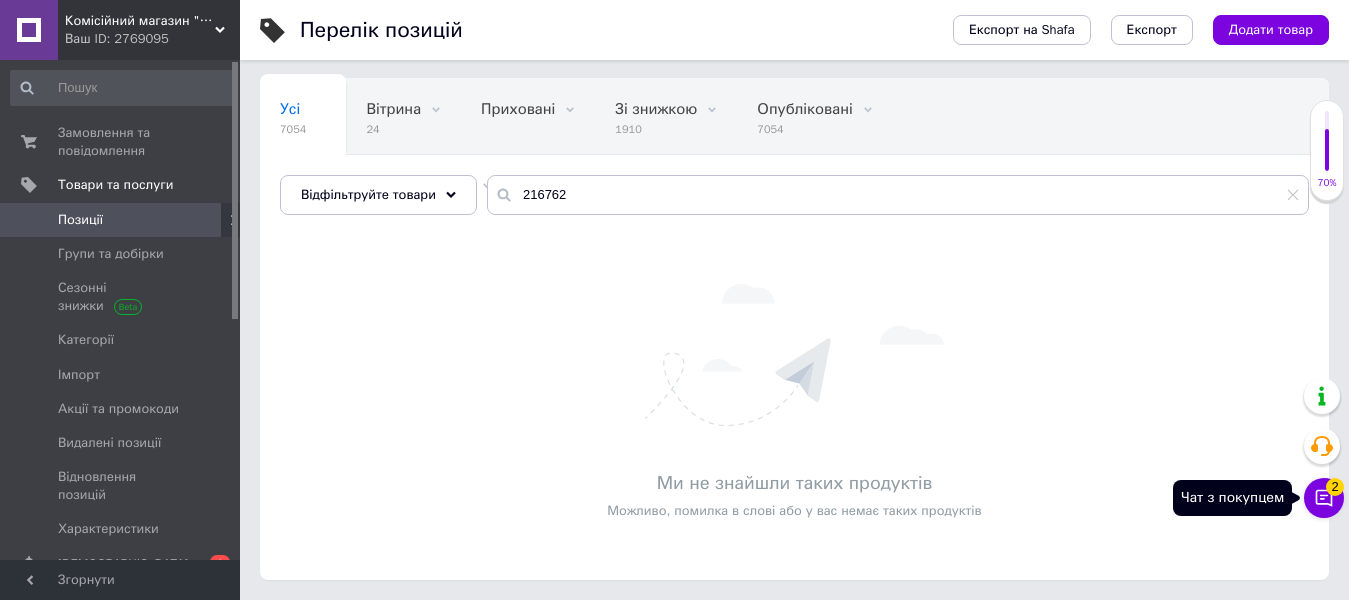 click 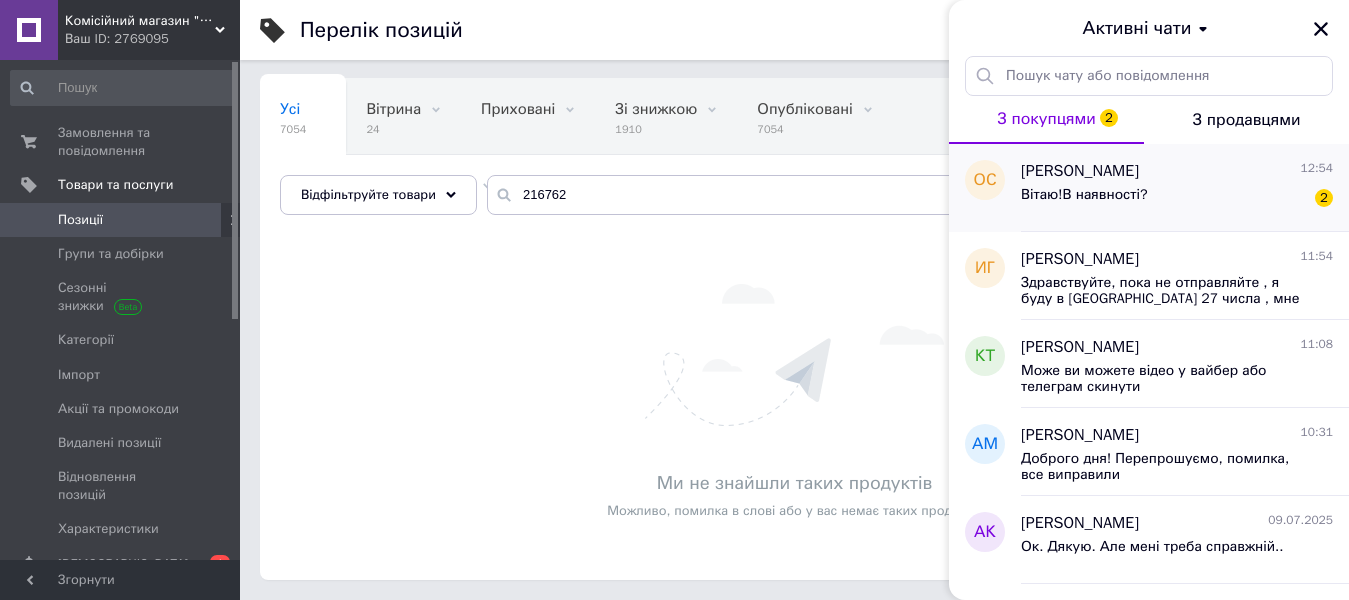 click on "Вітаю!В наявності? 2" at bounding box center [1177, 199] 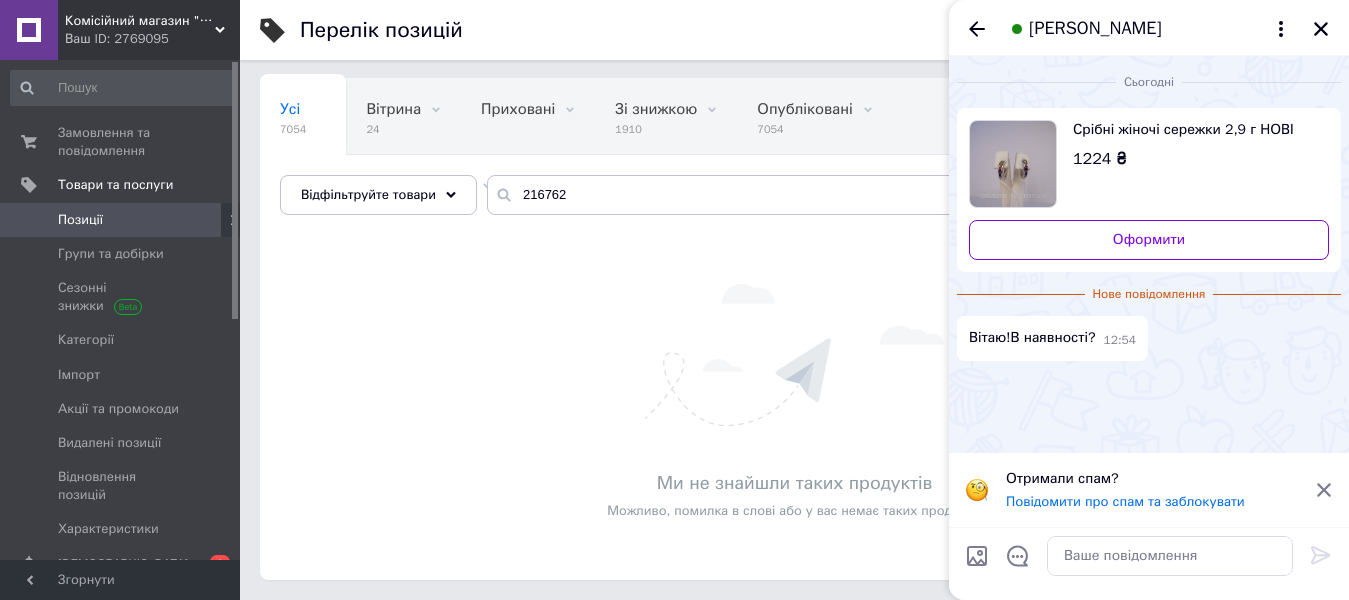 click 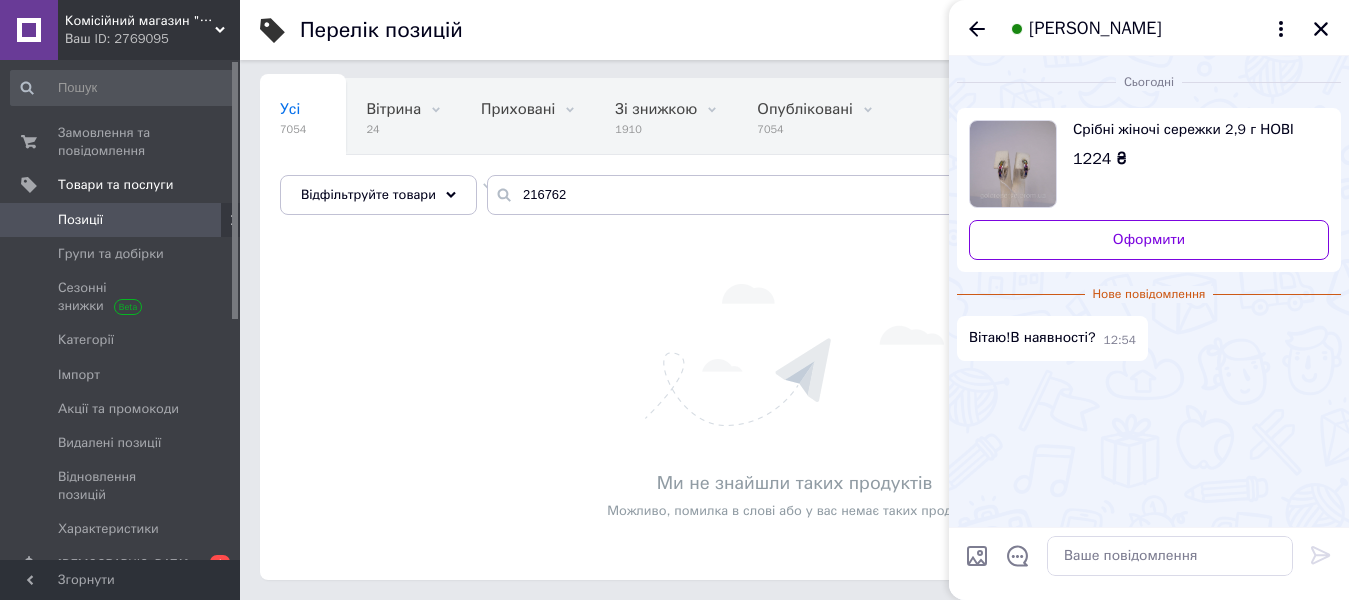 click at bounding box center (1013, 164) 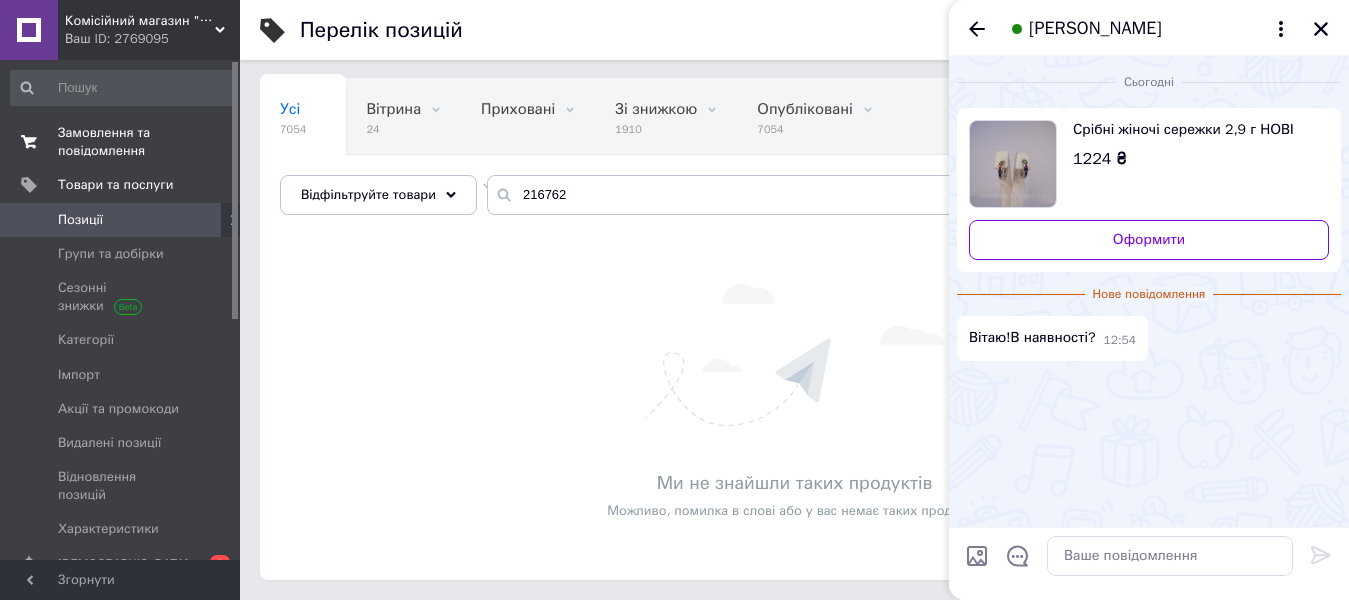 click on "Замовлення та повідомлення" at bounding box center [121, 142] 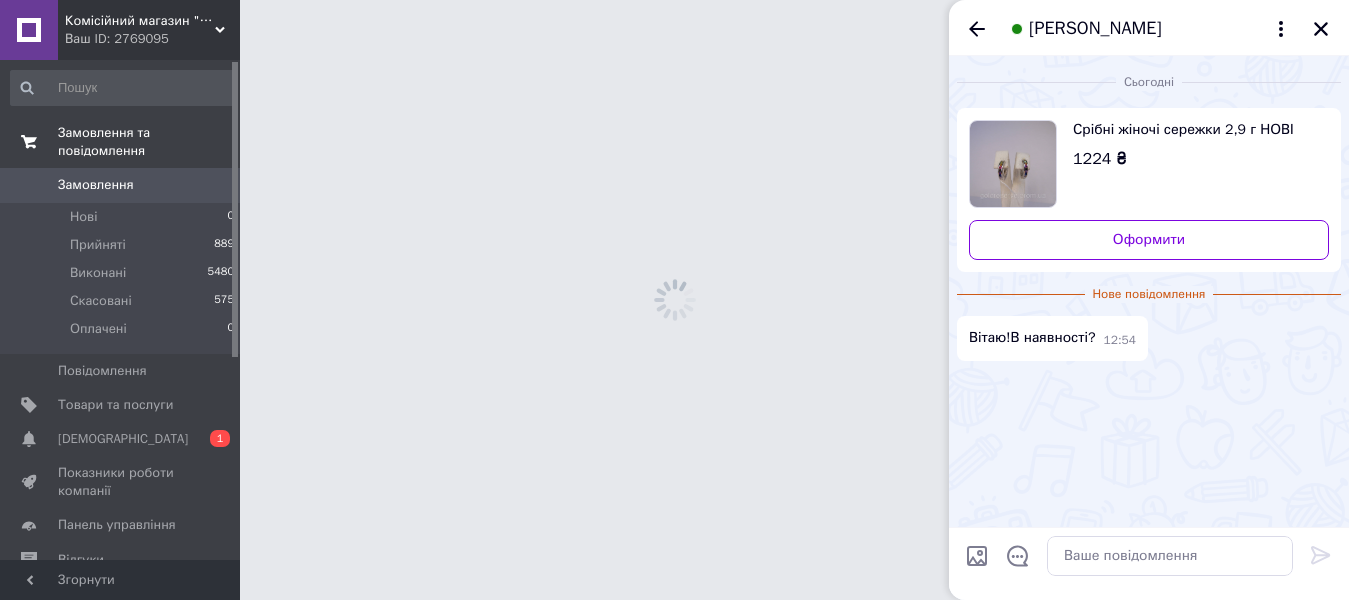 scroll, scrollTop: 0, scrollLeft: 0, axis: both 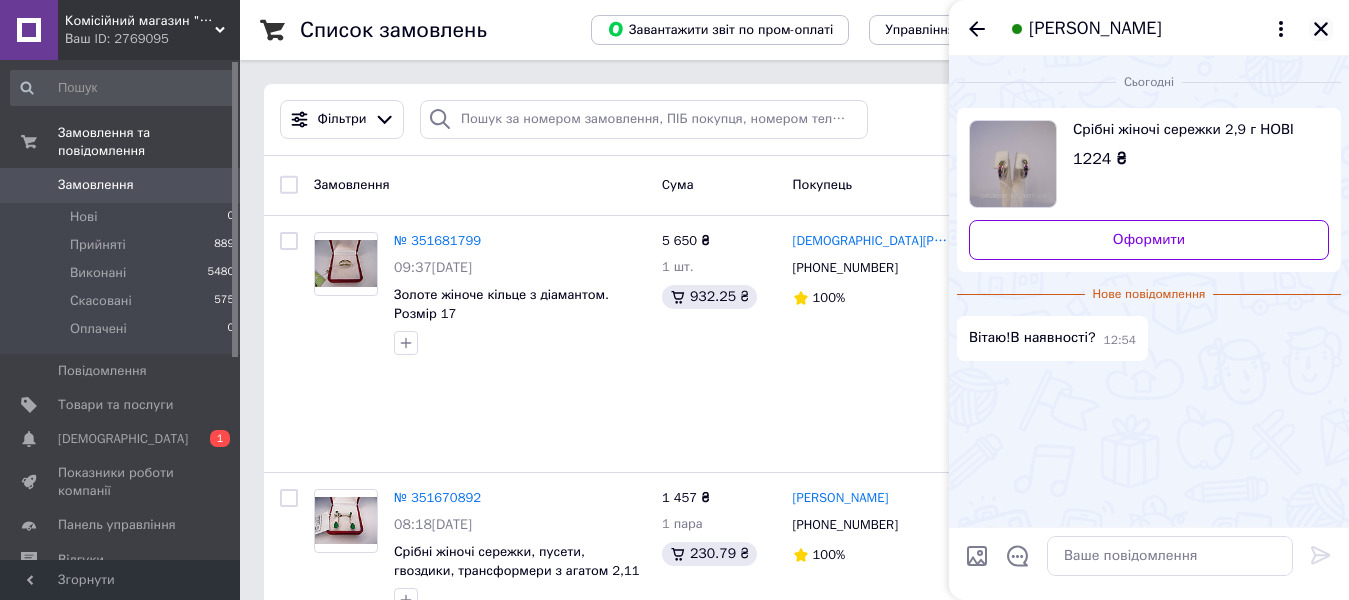 click 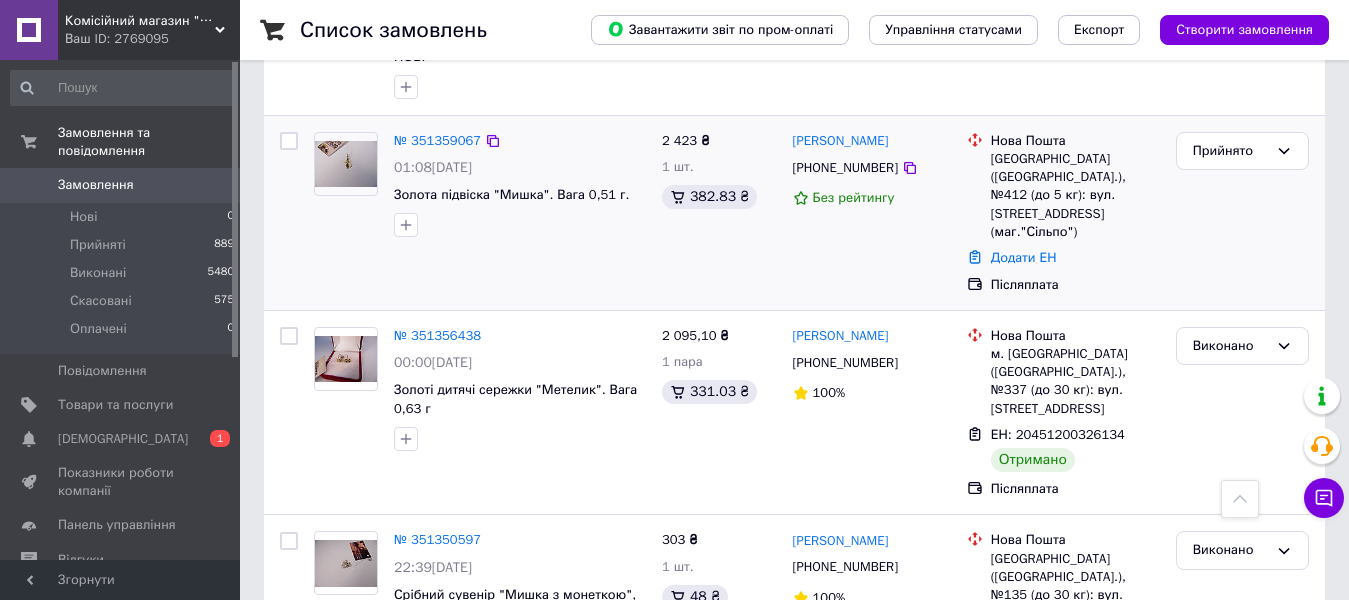 scroll, scrollTop: 900, scrollLeft: 0, axis: vertical 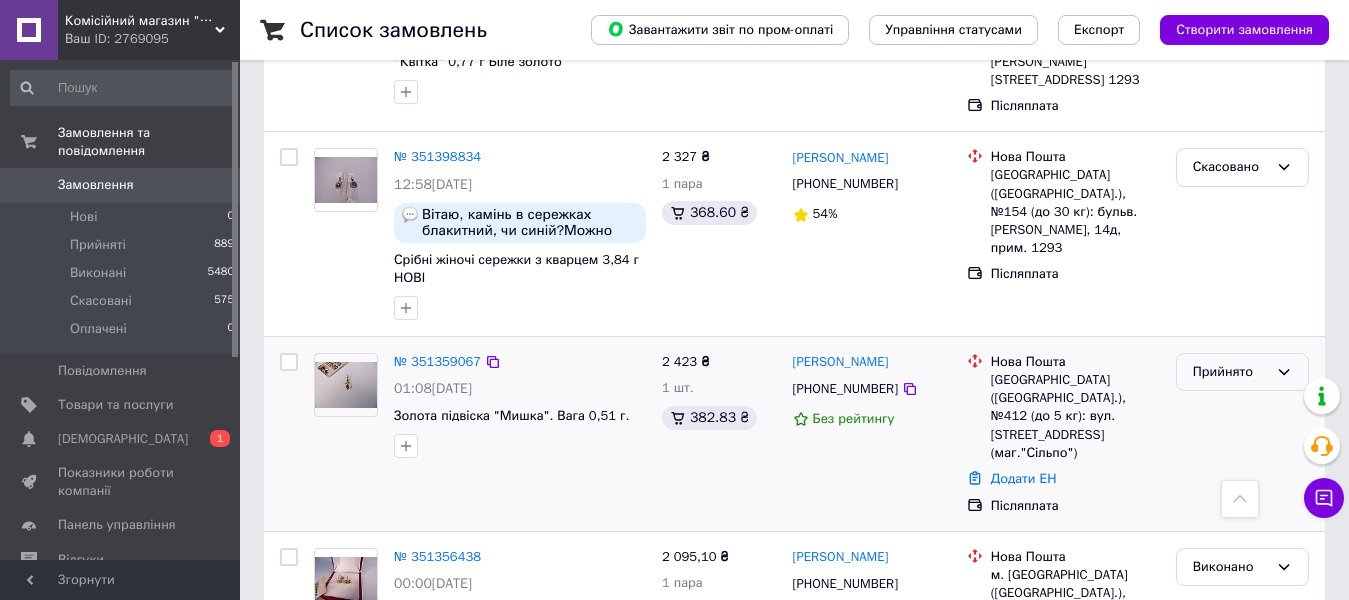 click on "Прийнято" at bounding box center [1230, 372] 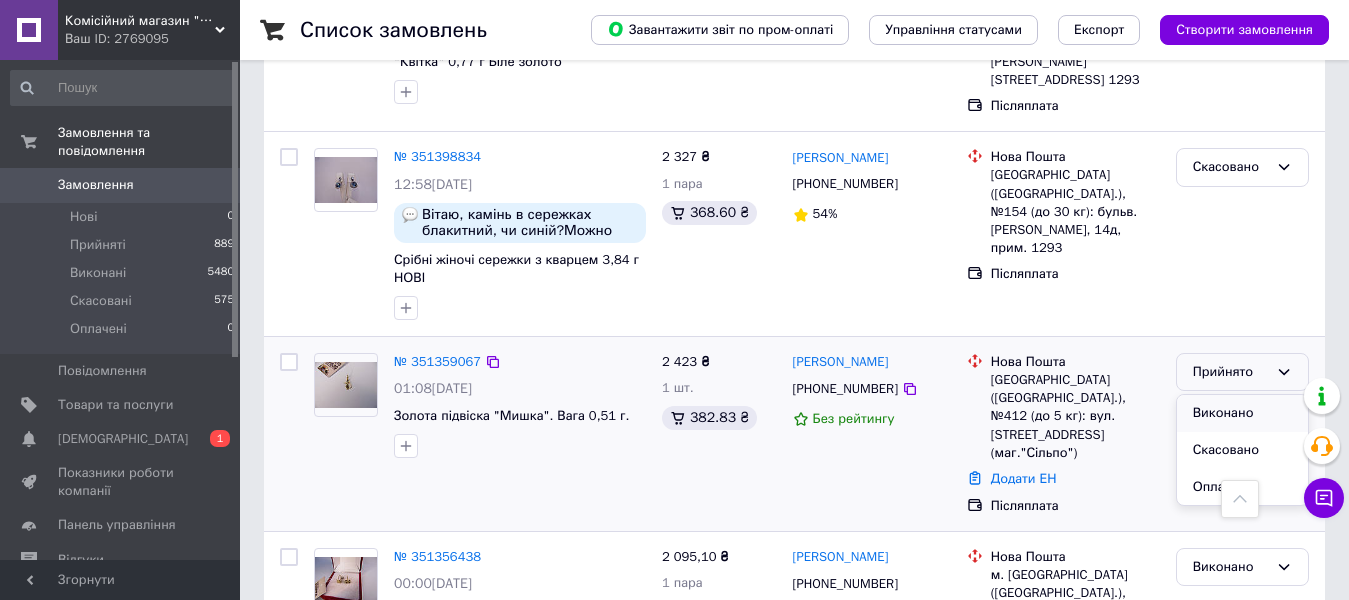 click on "Виконано" at bounding box center (1242, 413) 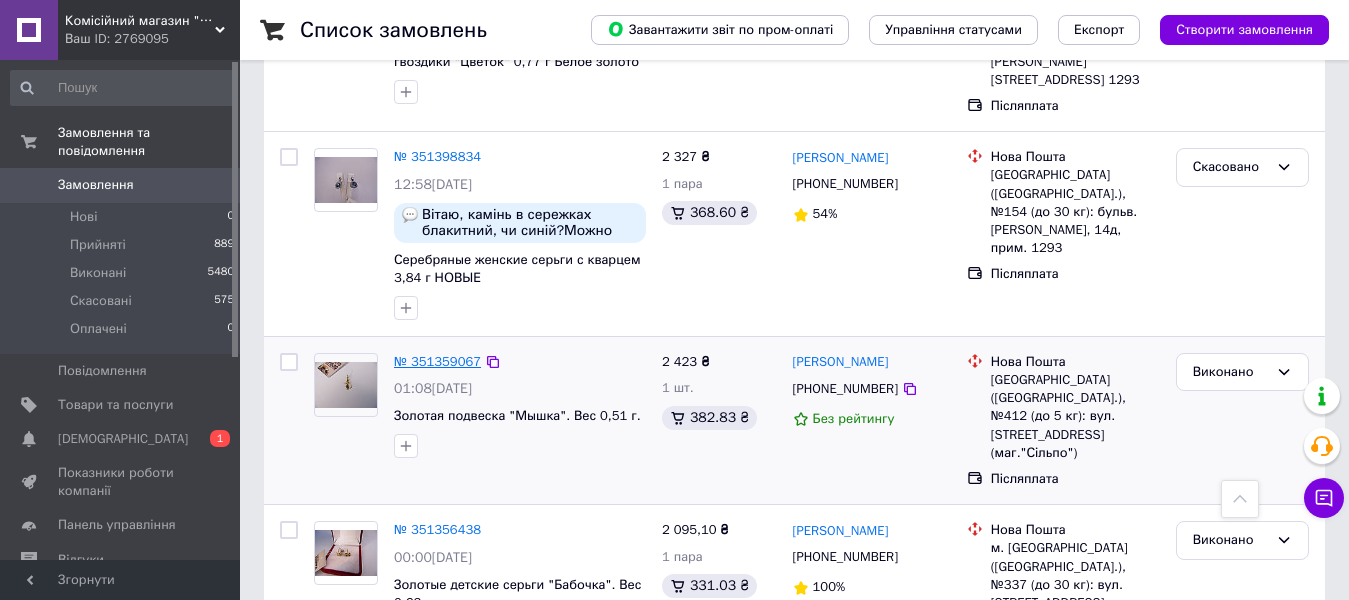 click on "№ 351359067" at bounding box center [437, 361] 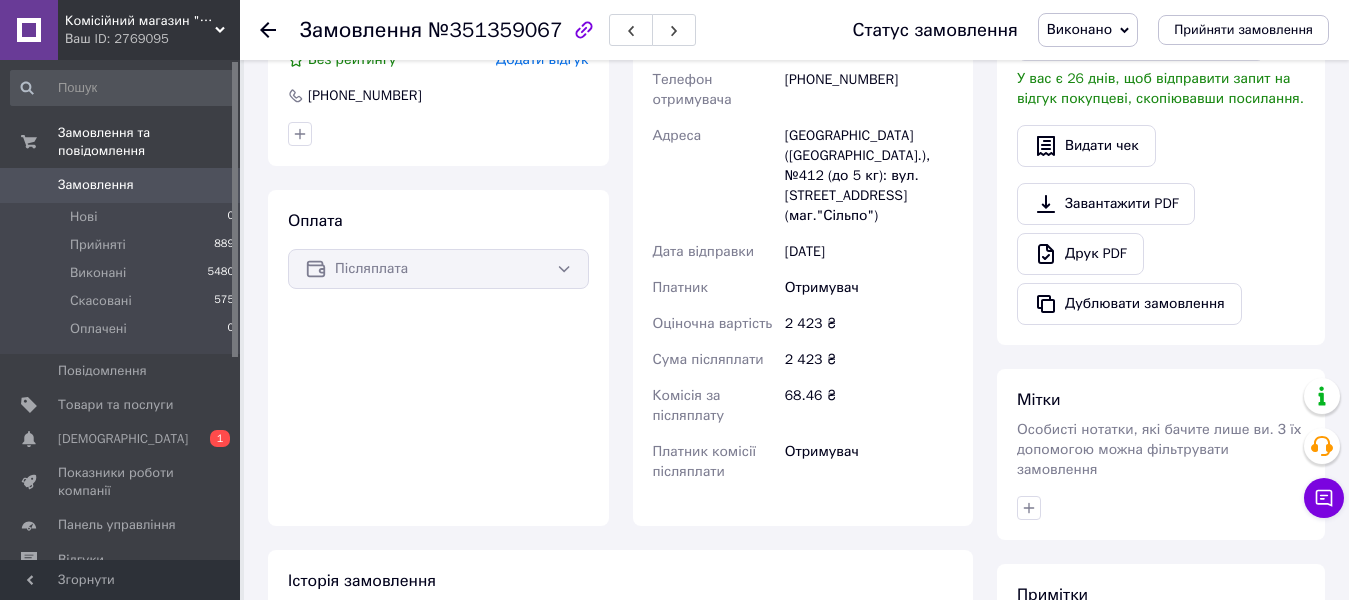scroll, scrollTop: 149, scrollLeft: 0, axis: vertical 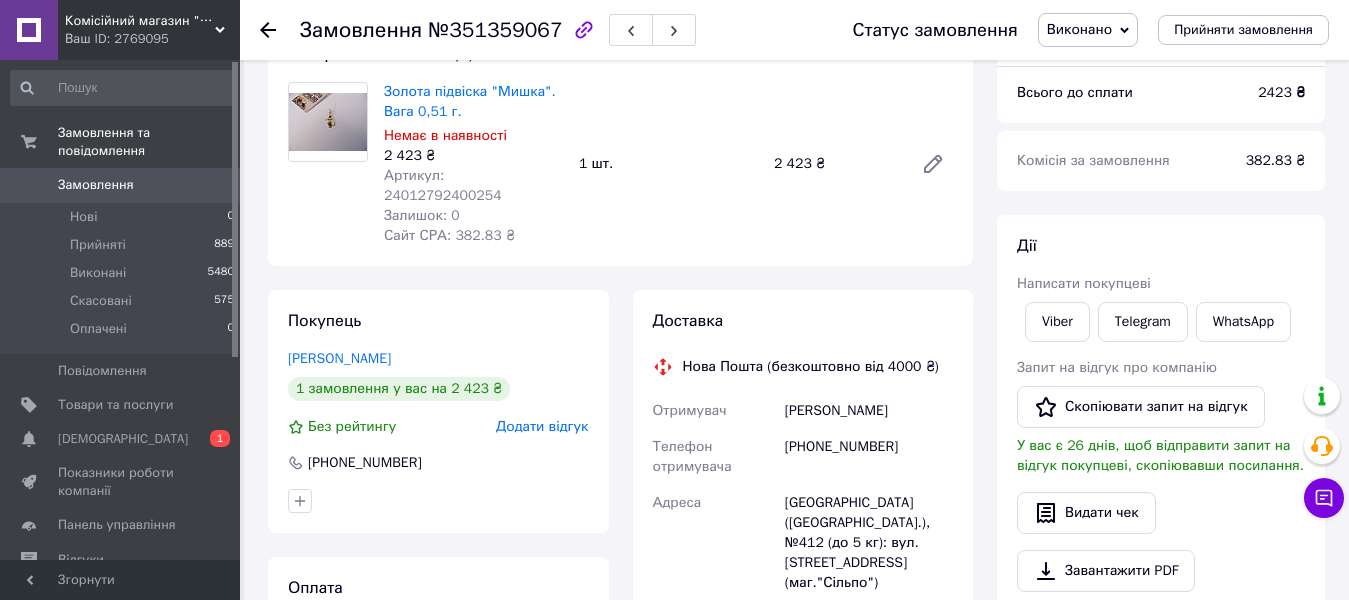 click on "Артикул: 24012792400254" at bounding box center (443, 185) 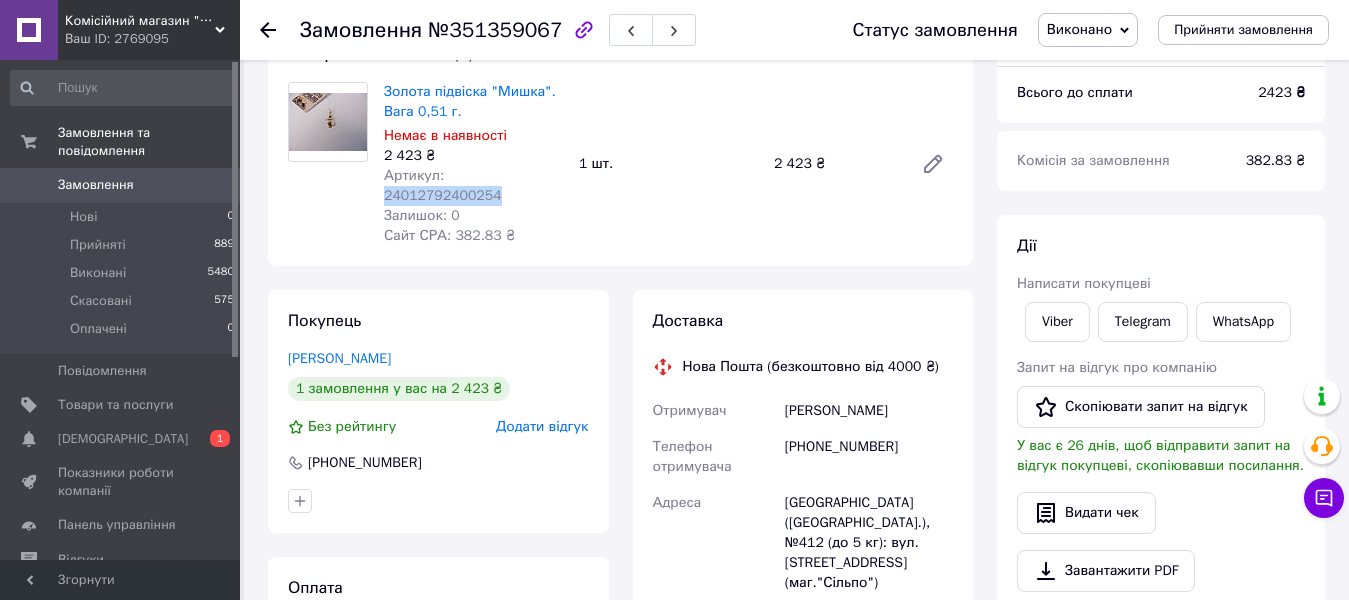 click on "Артикул: 24012792400254" at bounding box center (443, 185) 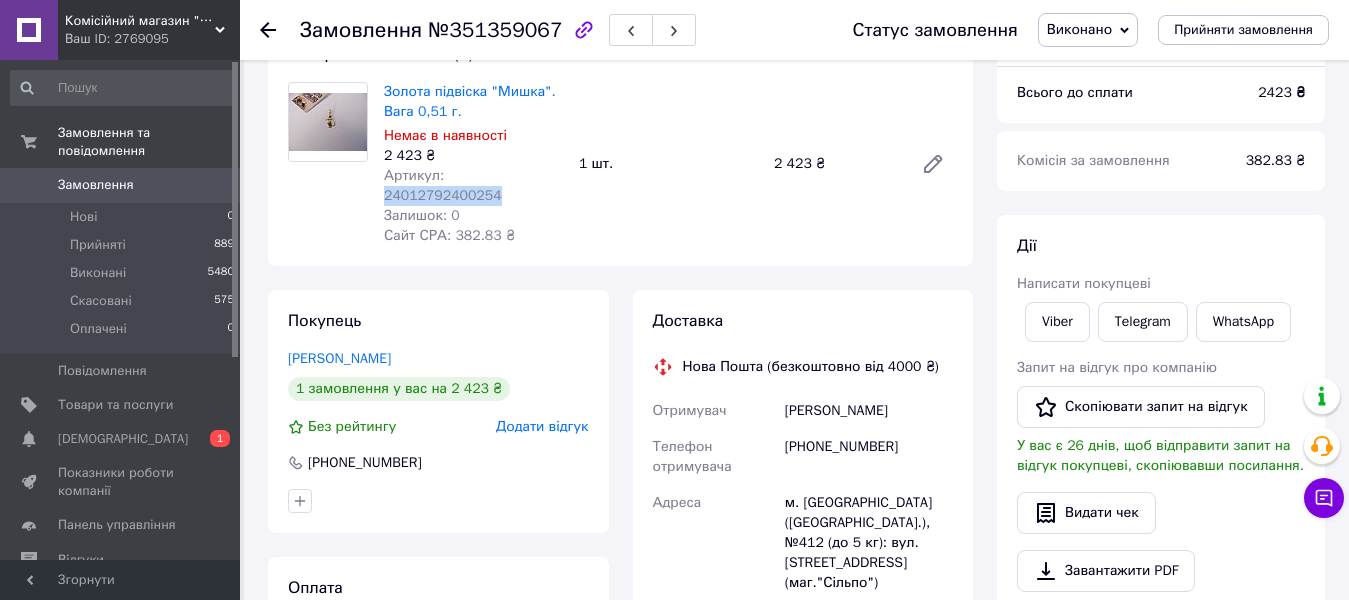 copy on "24012792400254" 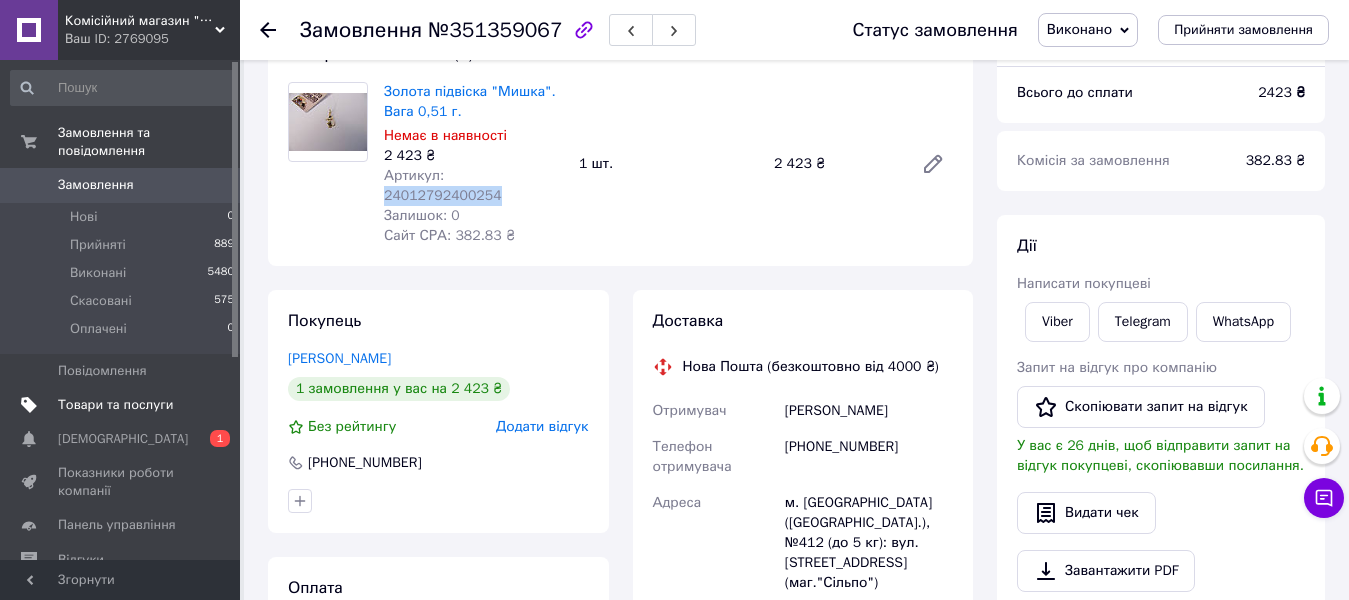 click on "Товари та послуги" at bounding box center [115, 405] 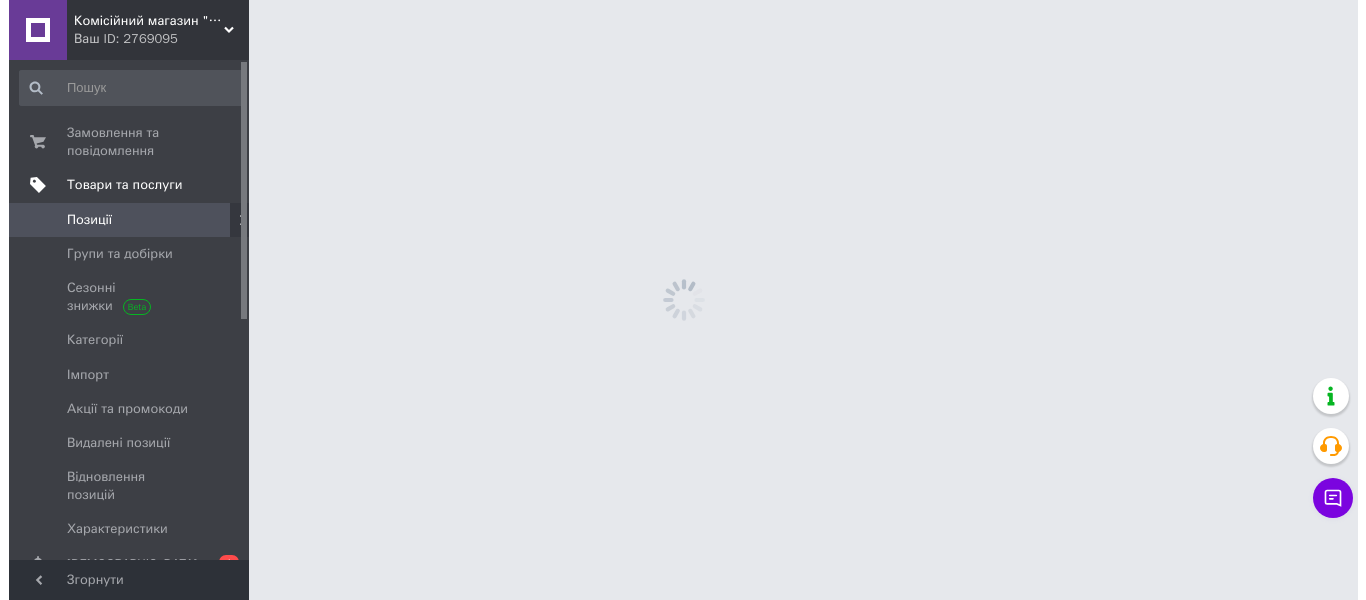 scroll, scrollTop: 0, scrollLeft: 0, axis: both 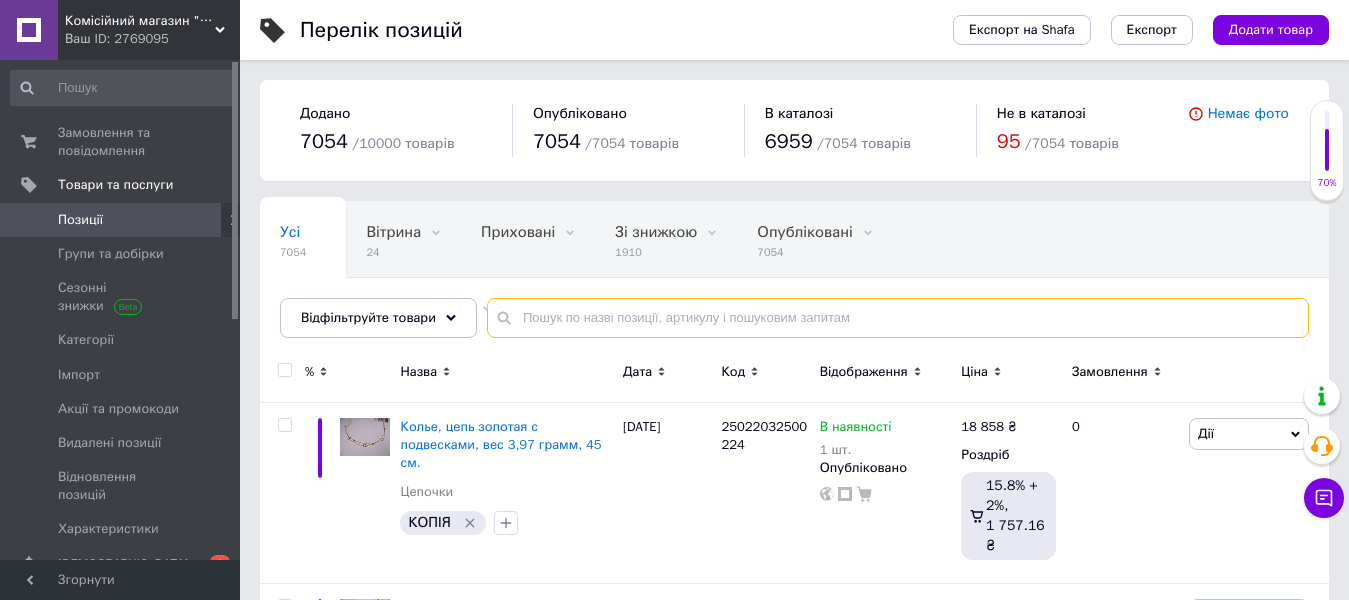 click at bounding box center [898, 318] 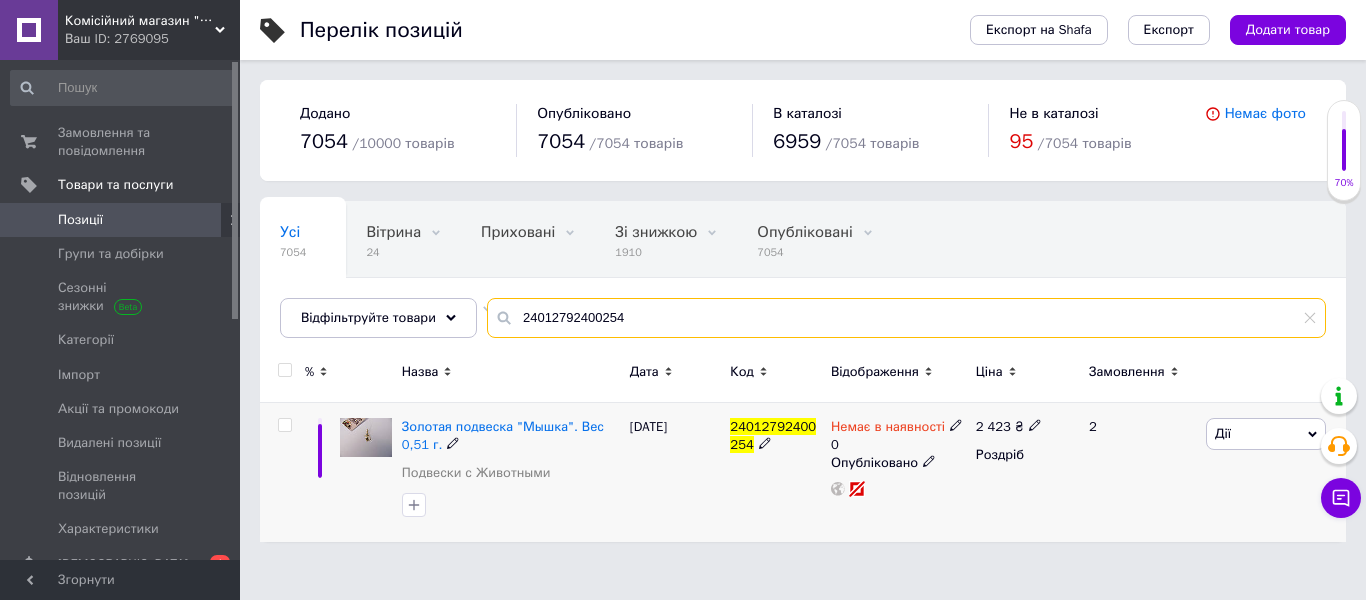 type on "24012792400254" 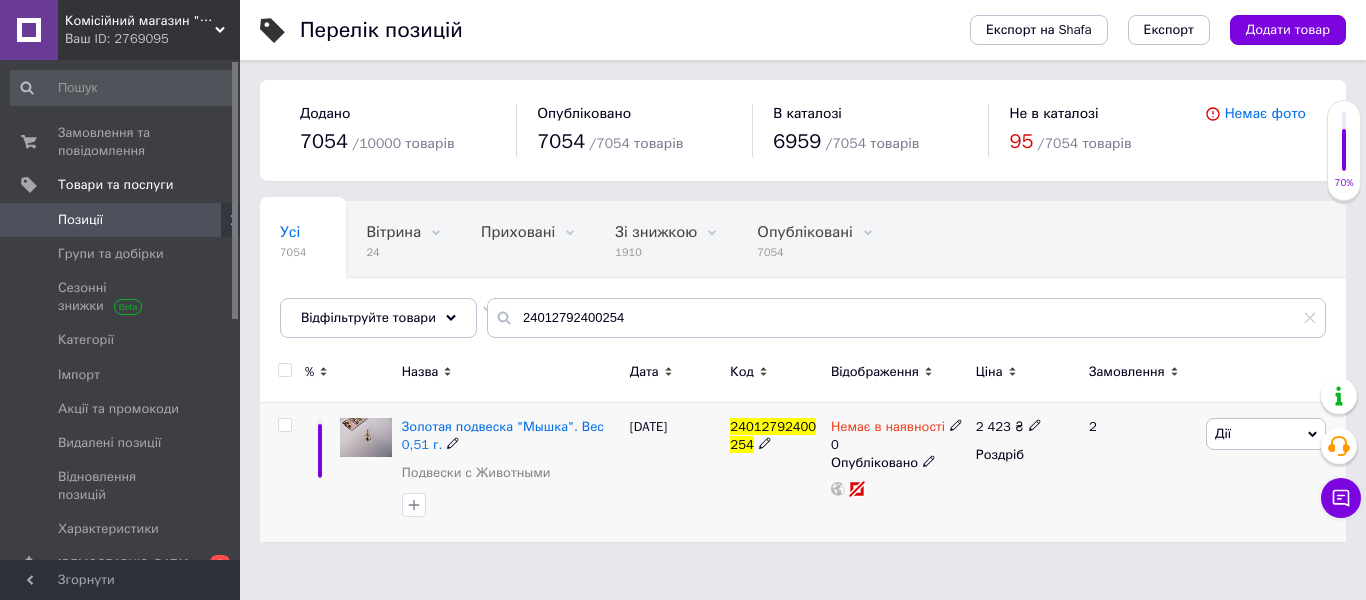 click 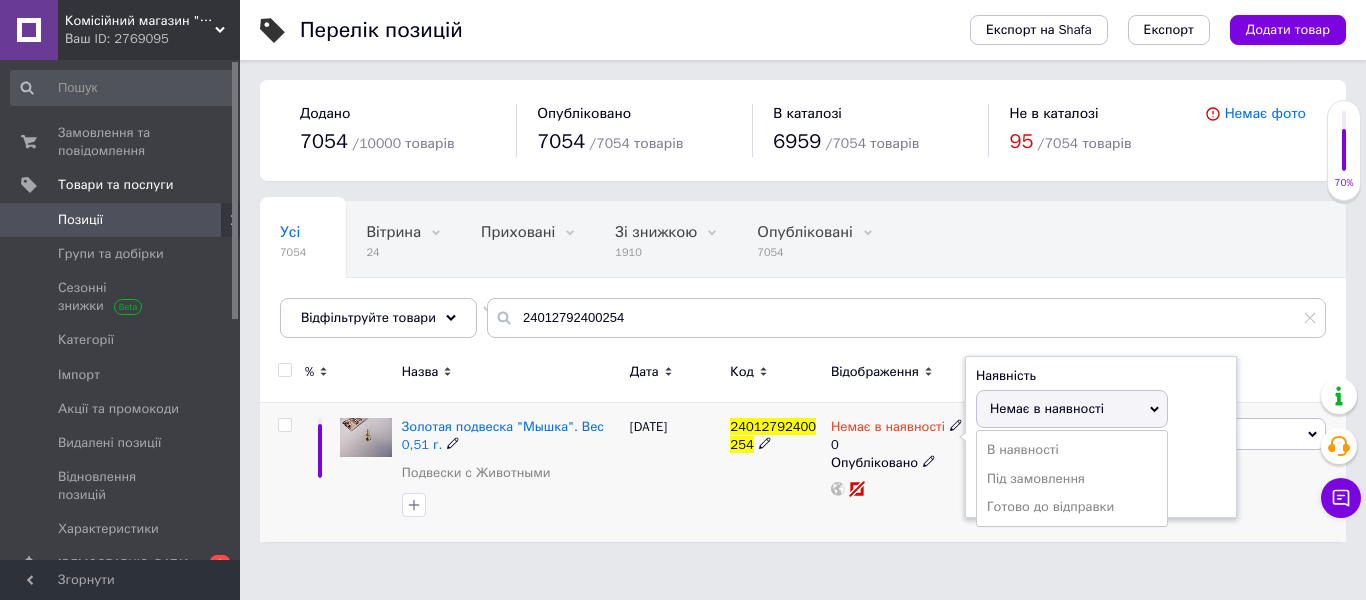 click 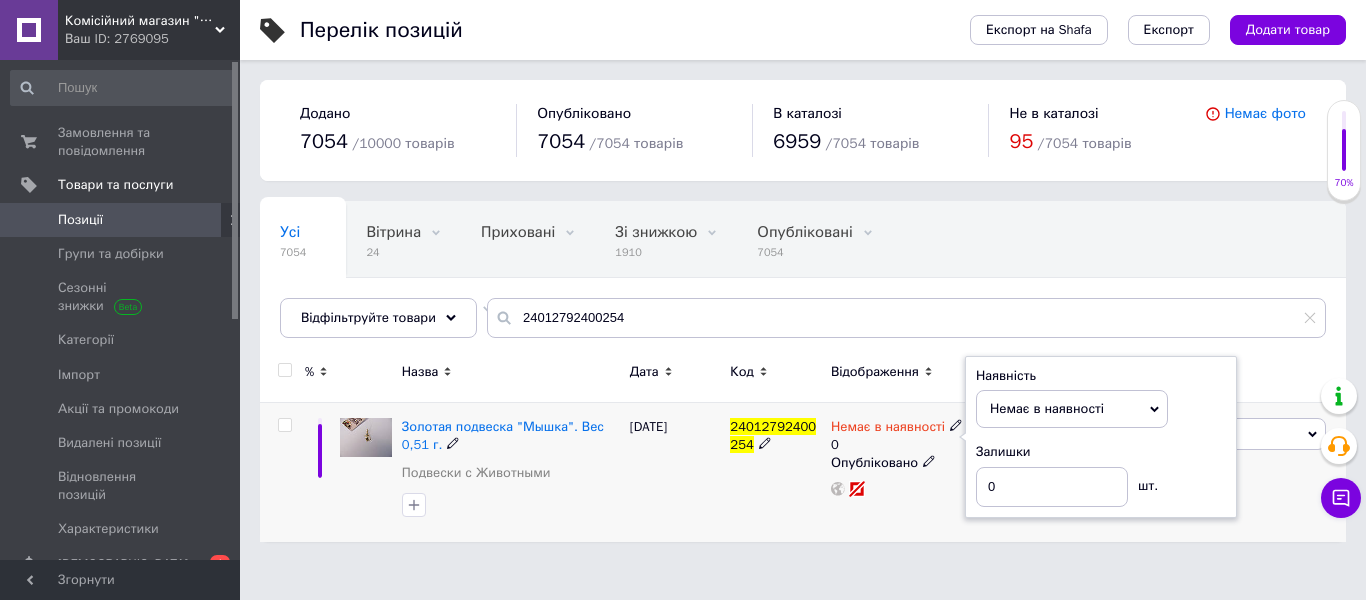 click 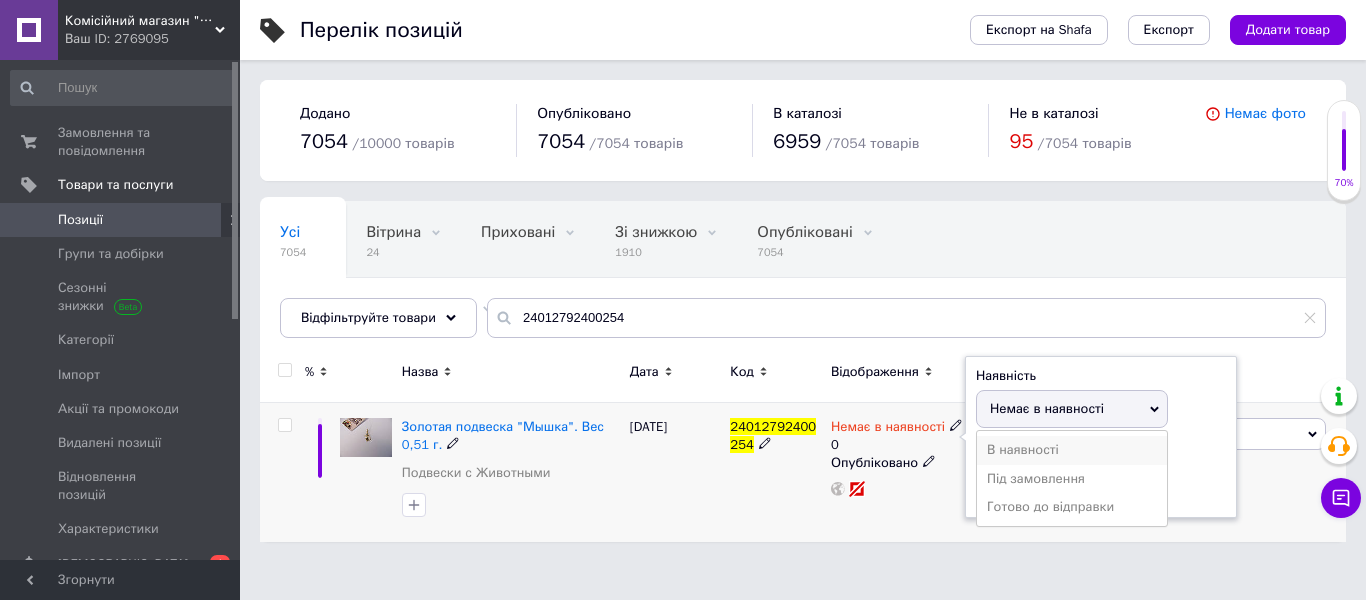 click on "В наявності" at bounding box center (1072, 450) 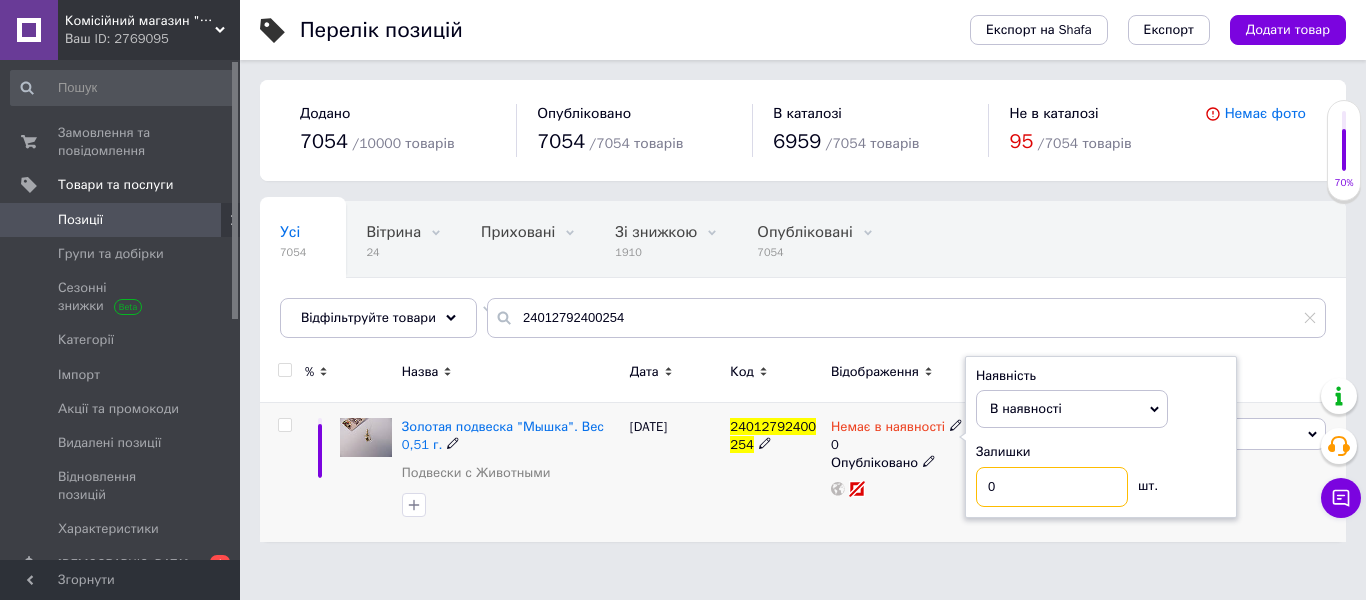 drag, startPoint x: 1010, startPoint y: 476, endPoint x: 986, endPoint y: 489, distance: 27.294687 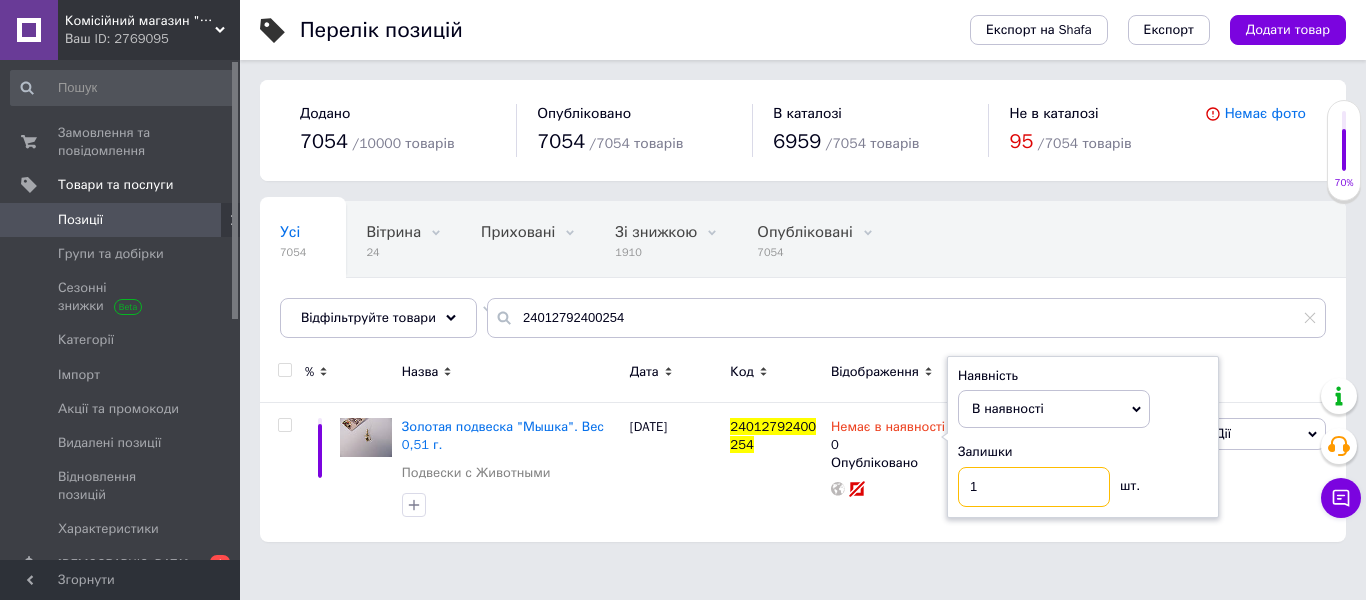 type on "1" 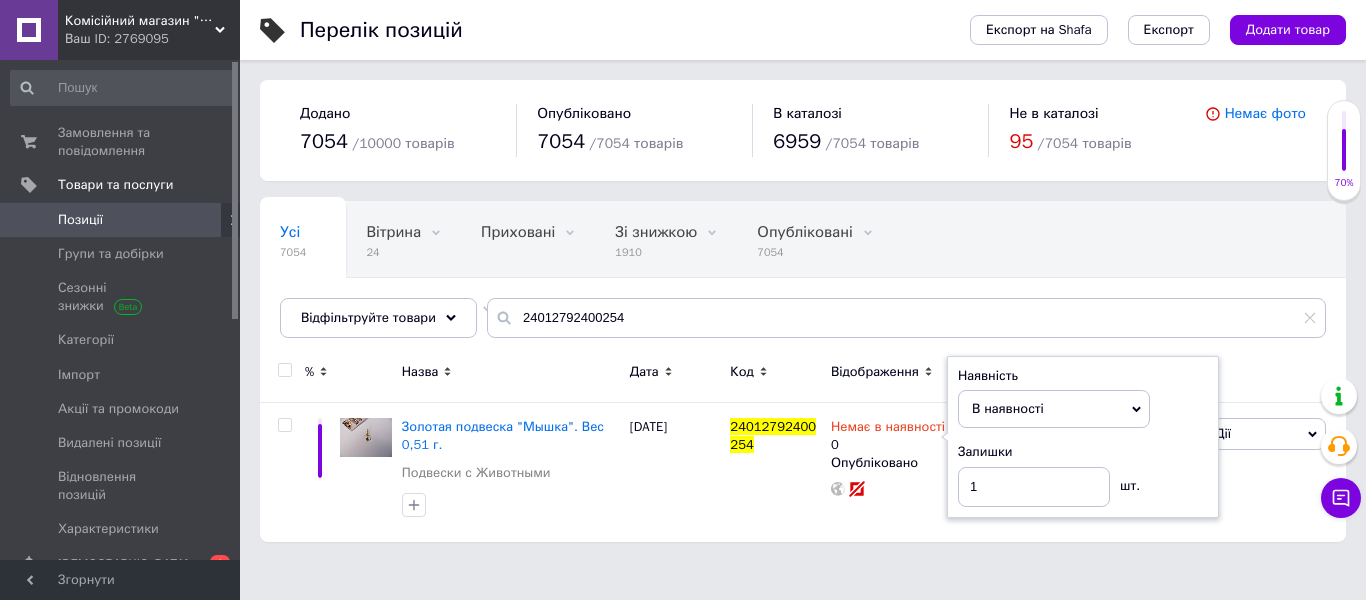 click on "Комісійний магазин "ЗОЛОТО та СРІБЛО" Ваш ID: 2769095 Сайт Комісійний магазин "ЗОЛОТО та СРІБЛ... Кабінет покупця Перевірити стан системи Сторінка на порталі Довідка Вийти Замовлення та повідомлення 0 0 Товари та послуги Позиції Групи та добірки Сезонні знижки Категорії Імпорт Акції та промокоди Видалені позиції Відновлення позицій Характеристики Сповіщення 0 1 Показники роботи компанії Панель управління Відгуки Клієнти Каталог ProSale Аналітика Інструменти веб-майстра та SEO Управління сайтом Маркет Згорнути" at bounding box center (683, 281) 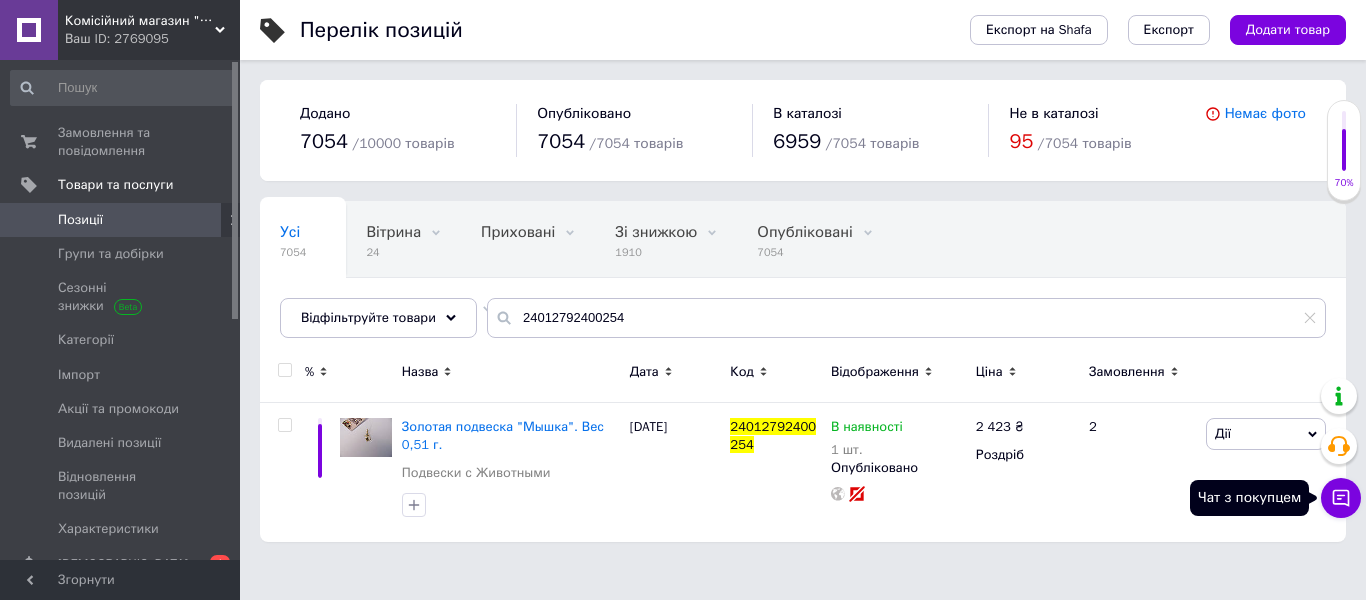 click 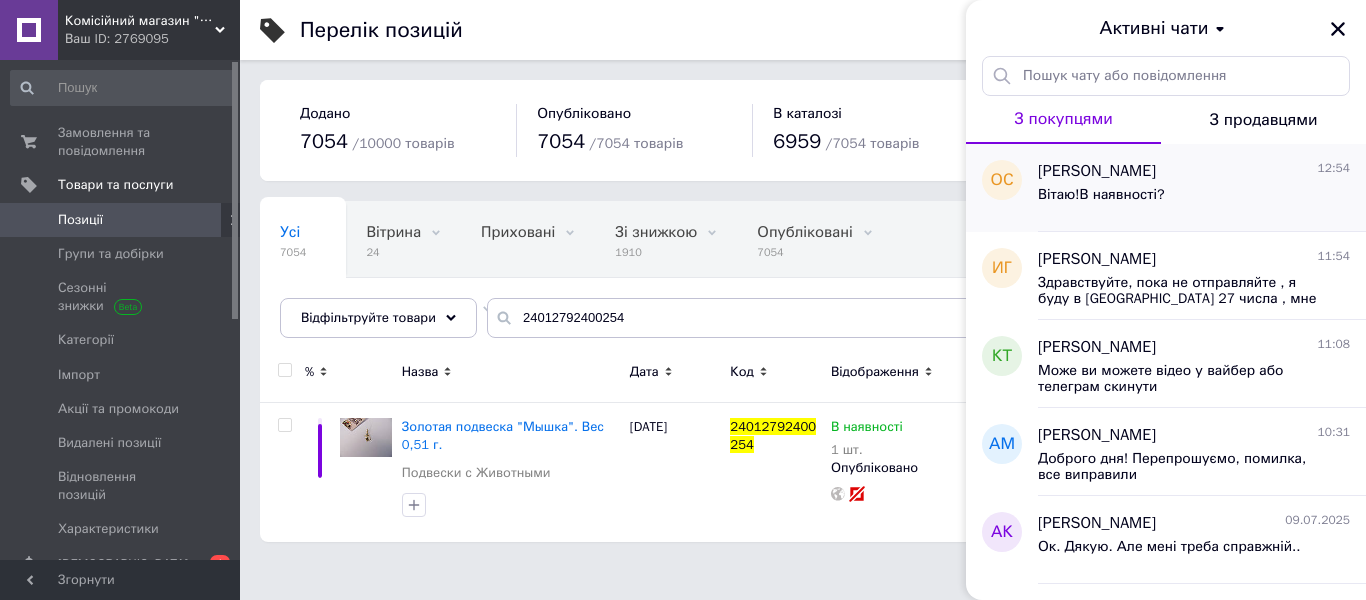 click on "Вітаю!В наявності?" at bounding box center (1194, 199) 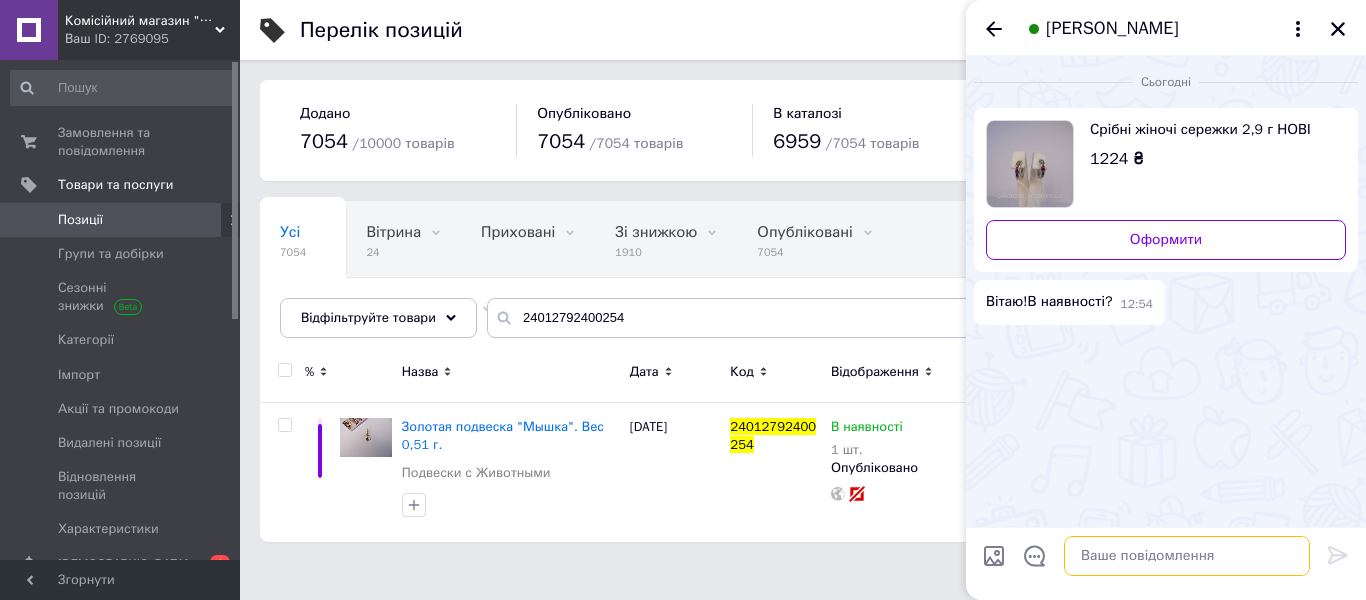 click at bounding box center (1187, 556) 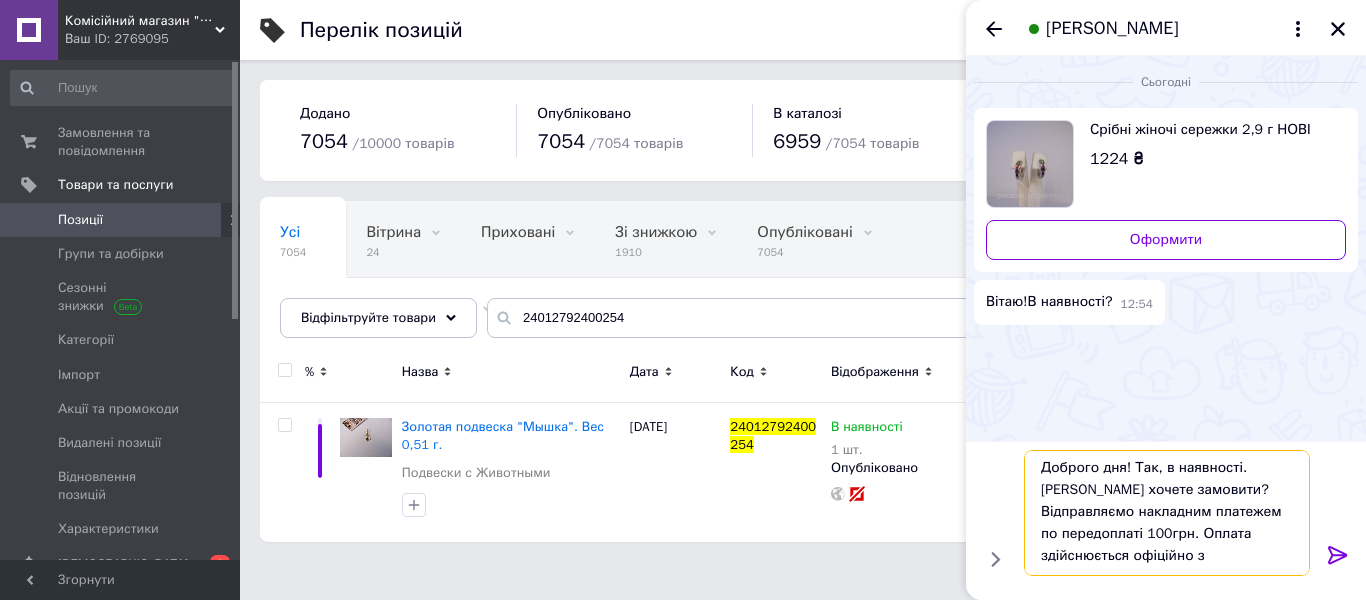 scroll, scrollTop: 2, scrollLeft: 0, axis: vertical 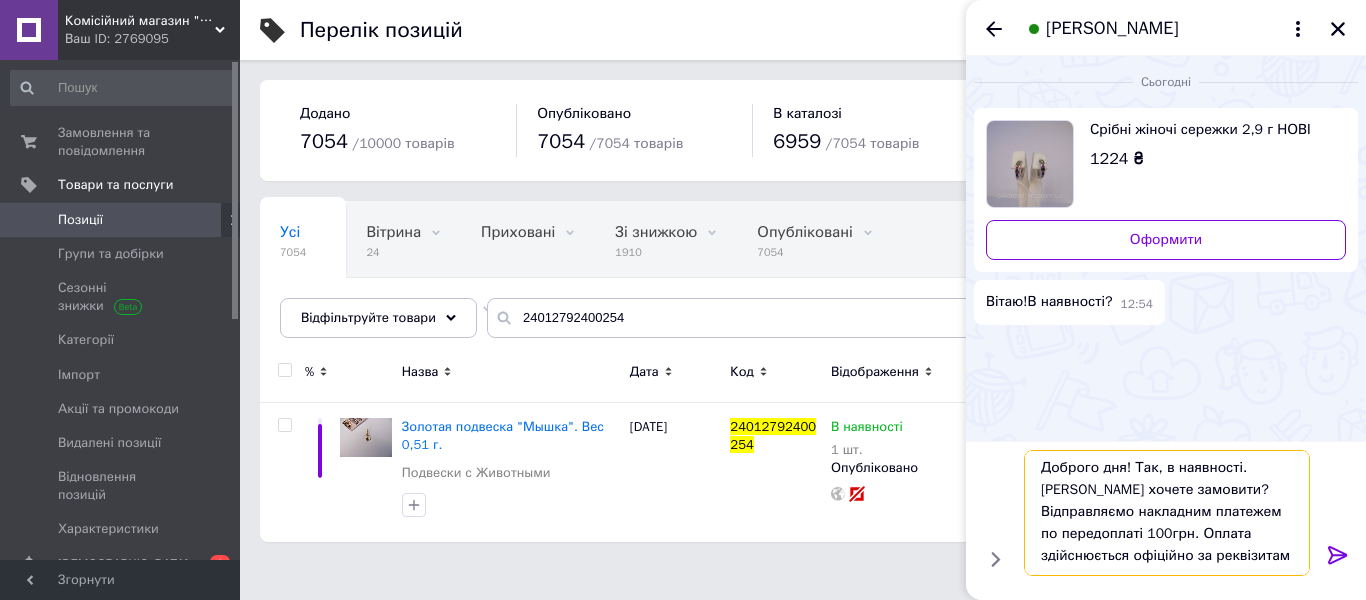 type on "Доброго дня! Так, в наявності. Ви хочете замовити?
Відправляємо накладним платежем по передоплаті 100грн. Оплата здійснюється офіційно за реквізитами" 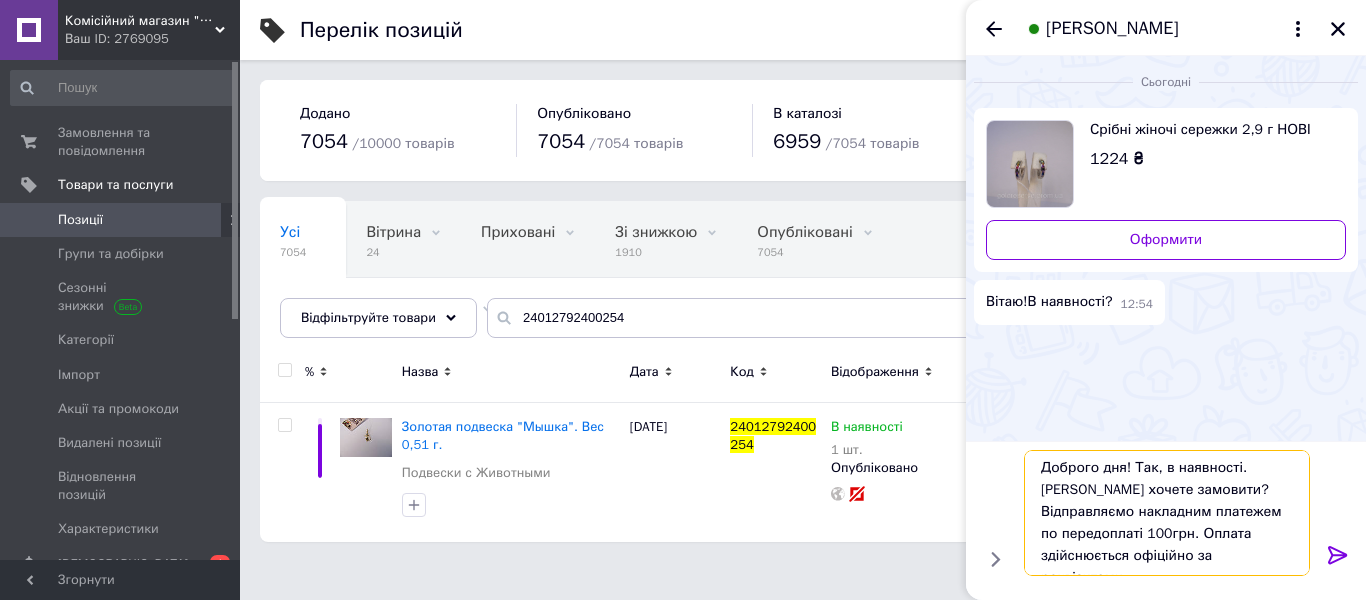 type 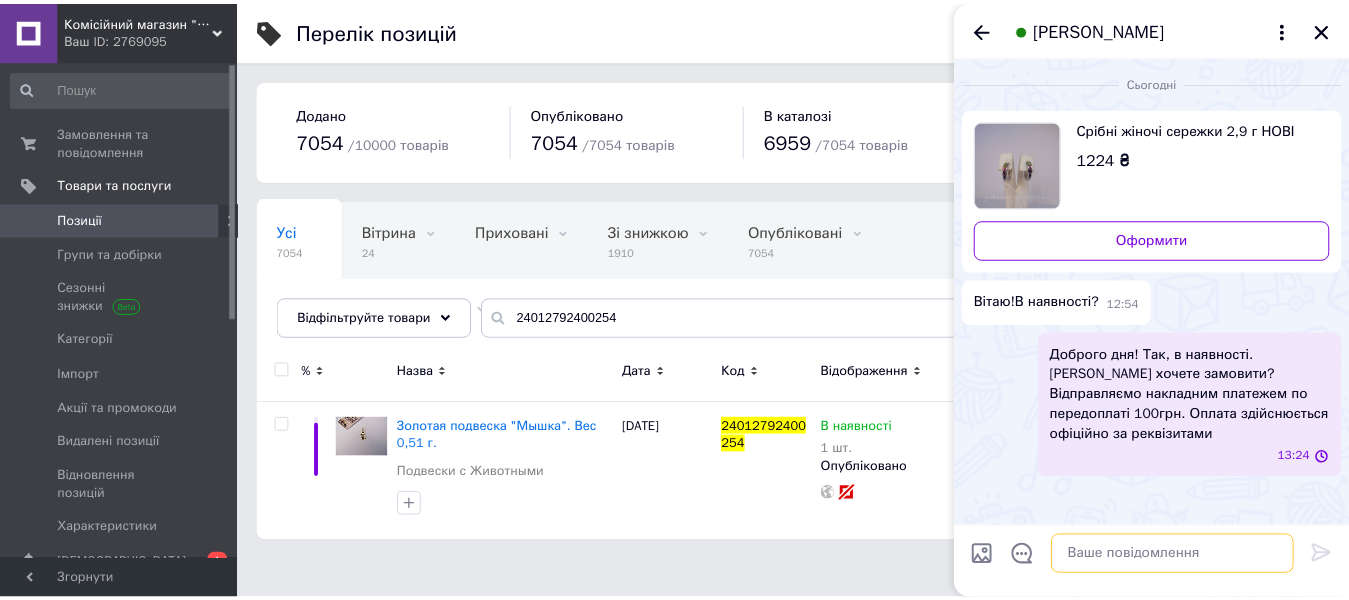 scroll, scrollTop: 0, scrollLeft: 0, axis: both 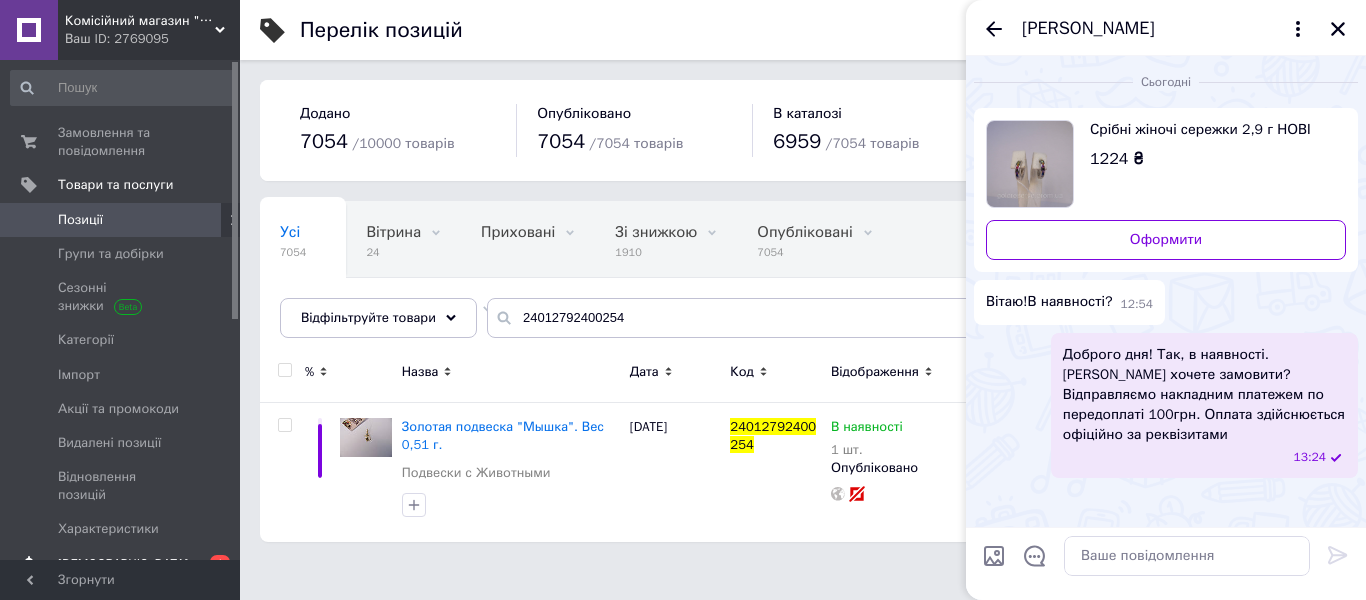 click on "[DEMOGRAPHIC_DATA]" at bounding box center [123, 564] 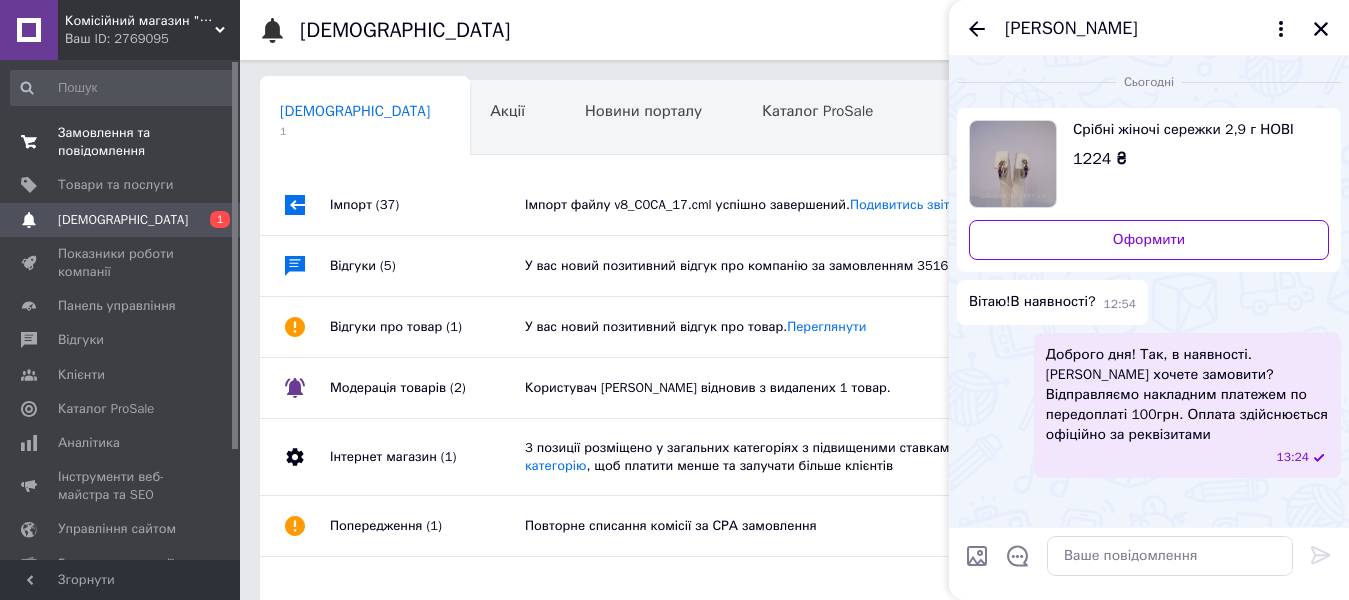 click on "Замовлення та повідомлення" at bounding box center [121, 142] 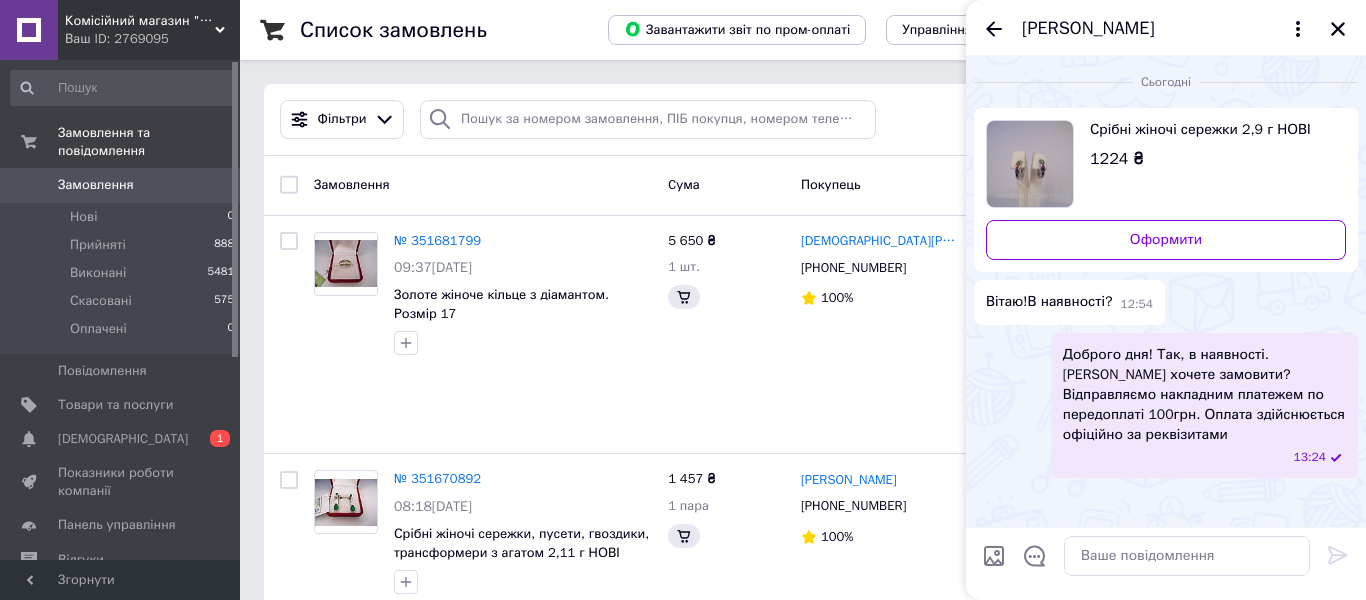 click on "Олена Сербіна" at bounding box center [1166, 28] 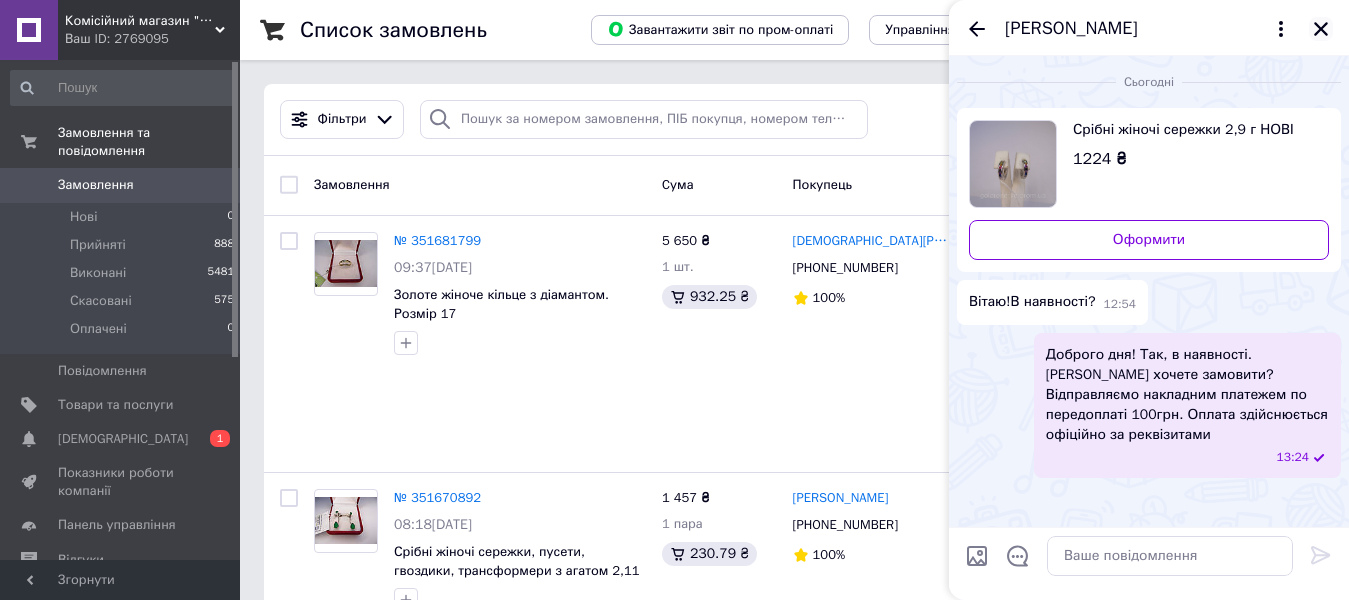 click 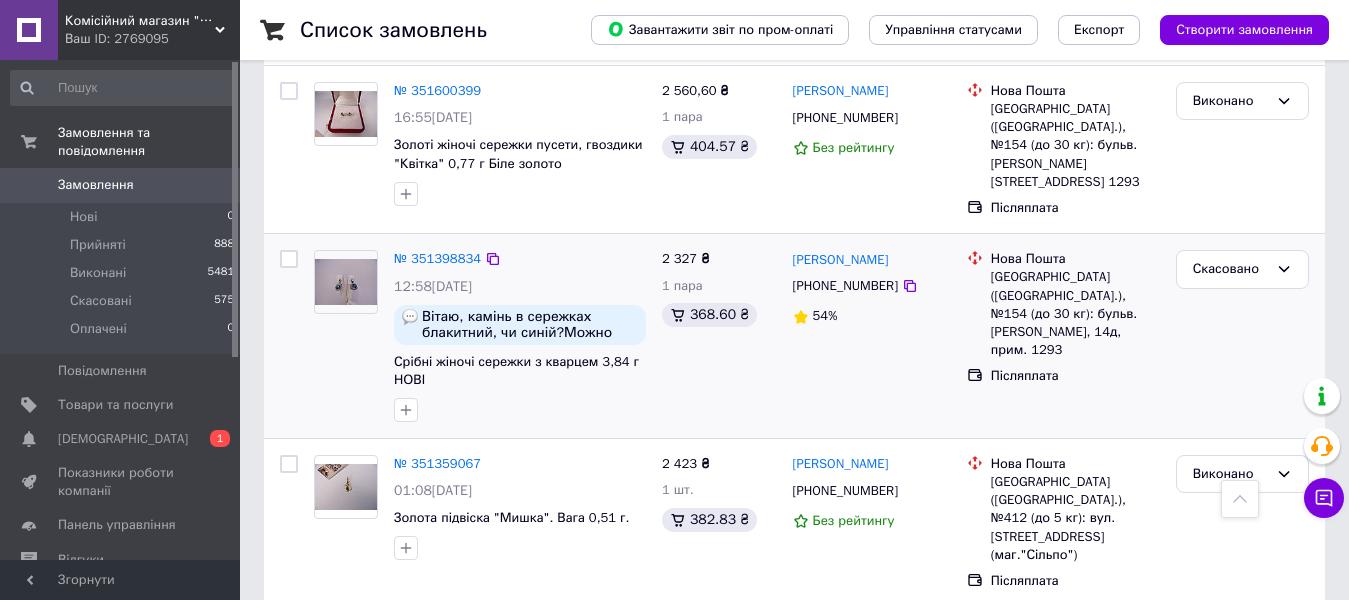 scroll, scrollTop: 800, scrollLeft: 0, axis: vertical 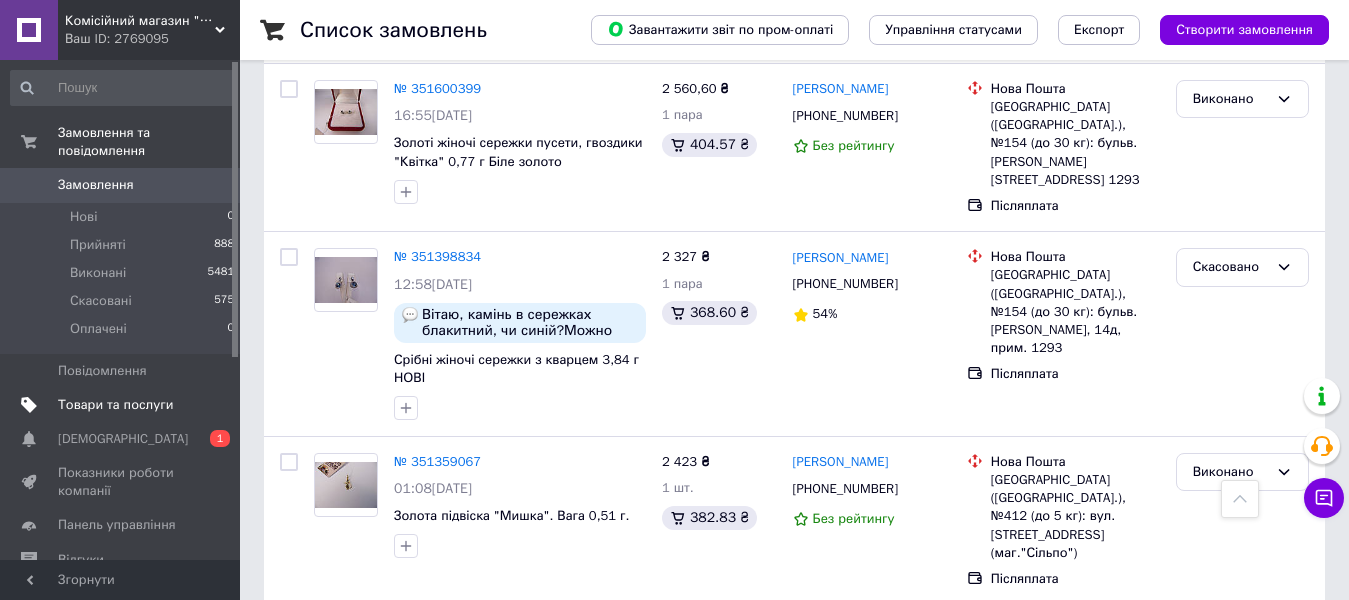 click on "Товари та послуги" at bounding box center [115, 405] 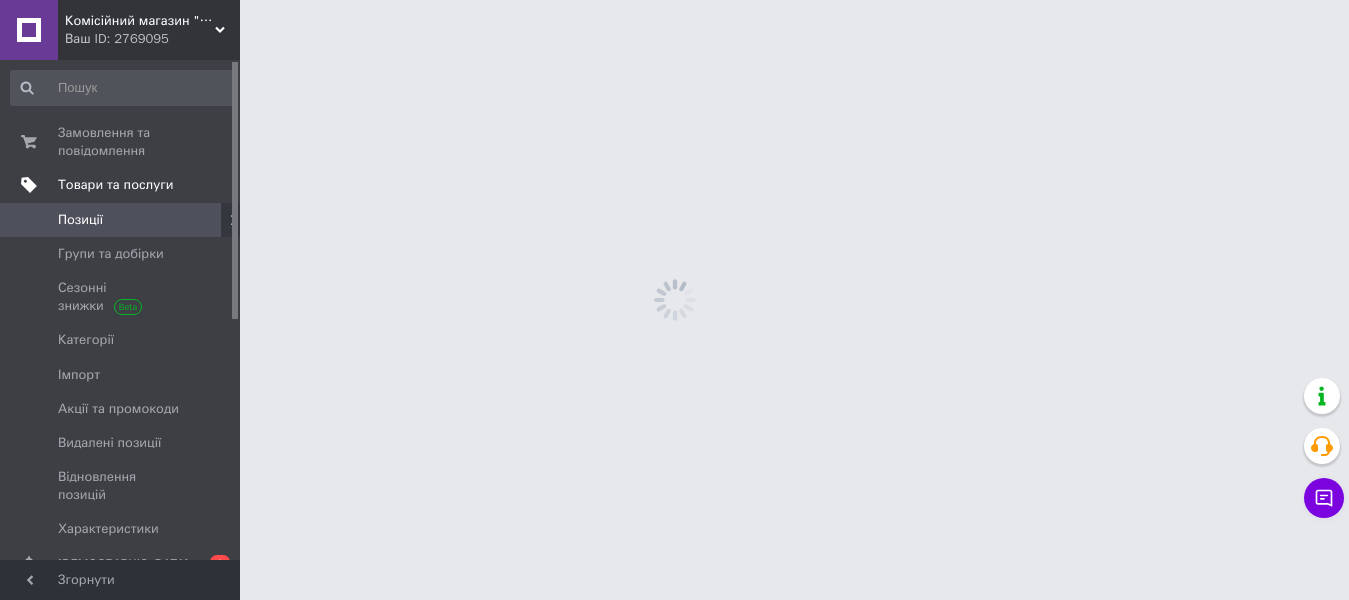 scroll, scrollTop: 0, scrollLeft: 0, axis: both 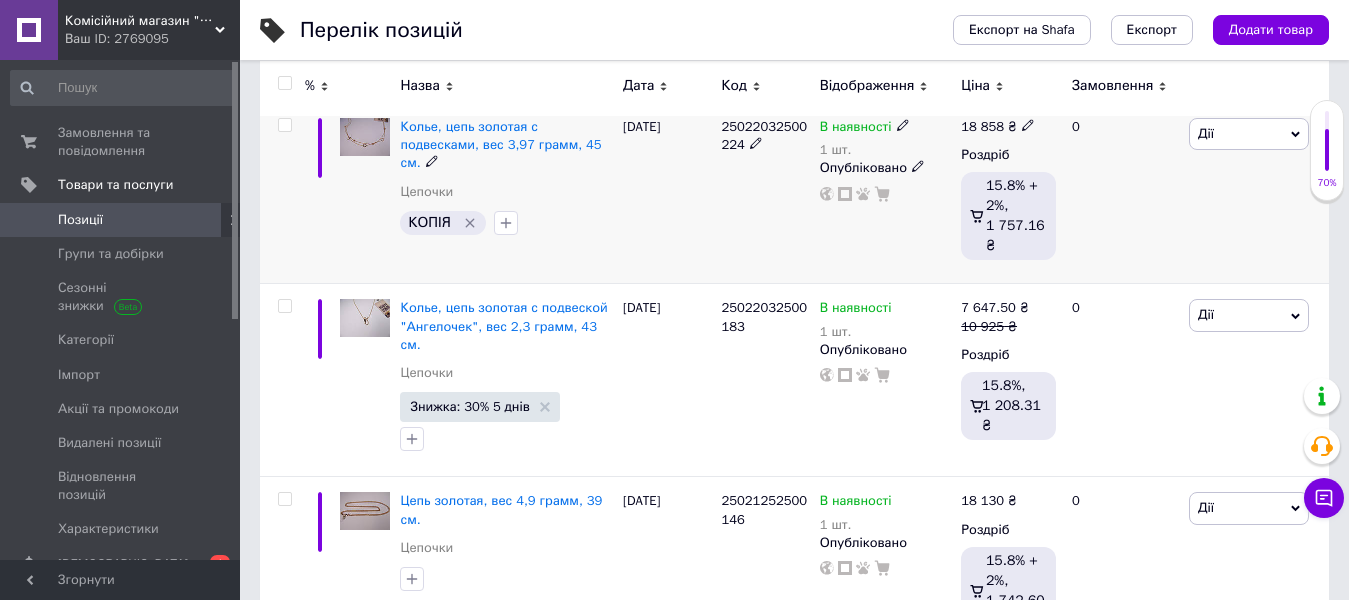click 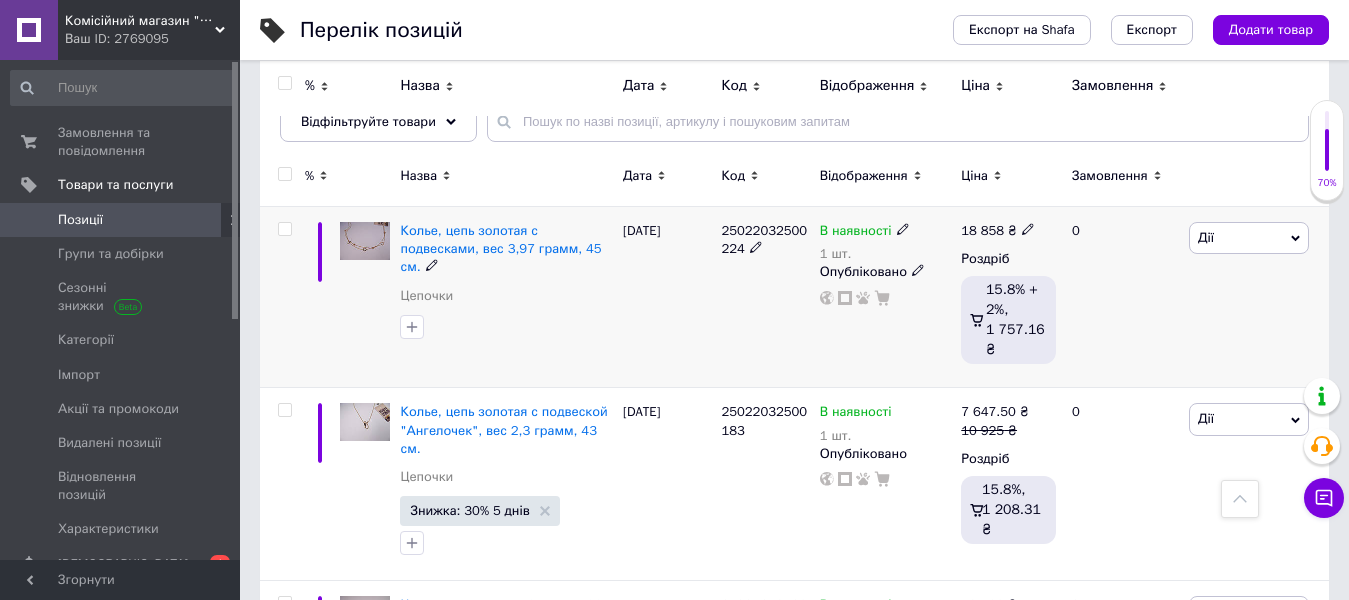 scroll, scrollTop: 0, scrollLeft: 0, axis: both 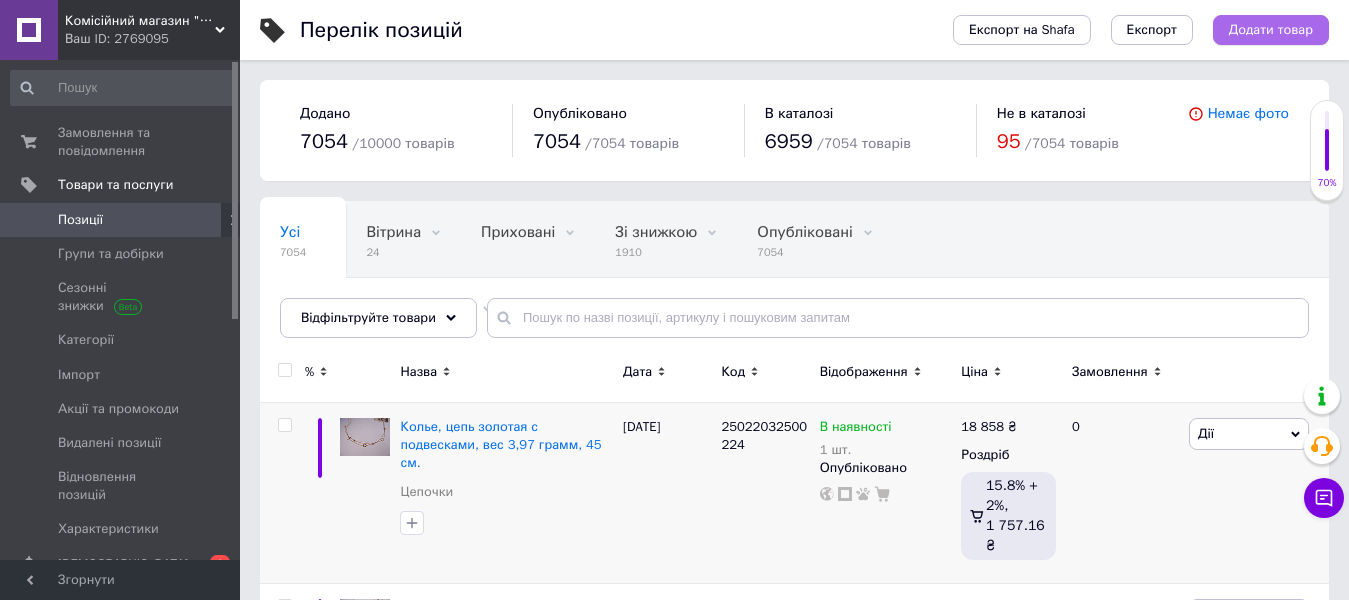 click on "Додати товар" at bounding box center (1271, 30) 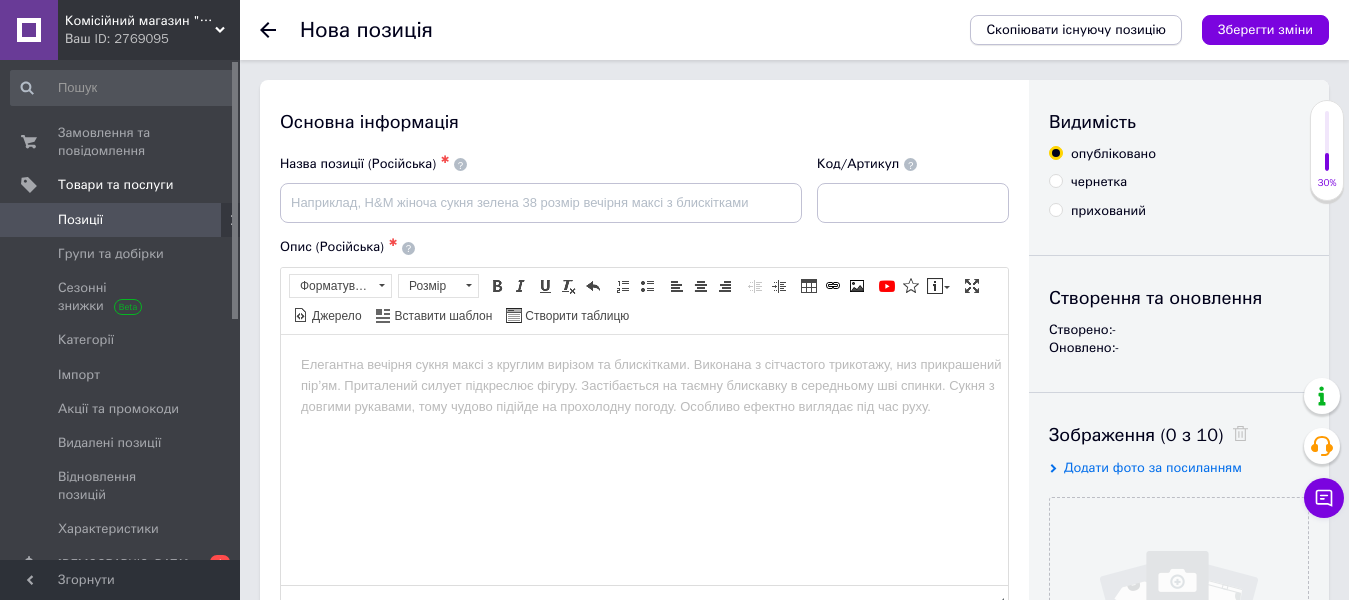 scroll, scrollTop: 0, scrollLeft: 0, axis: both 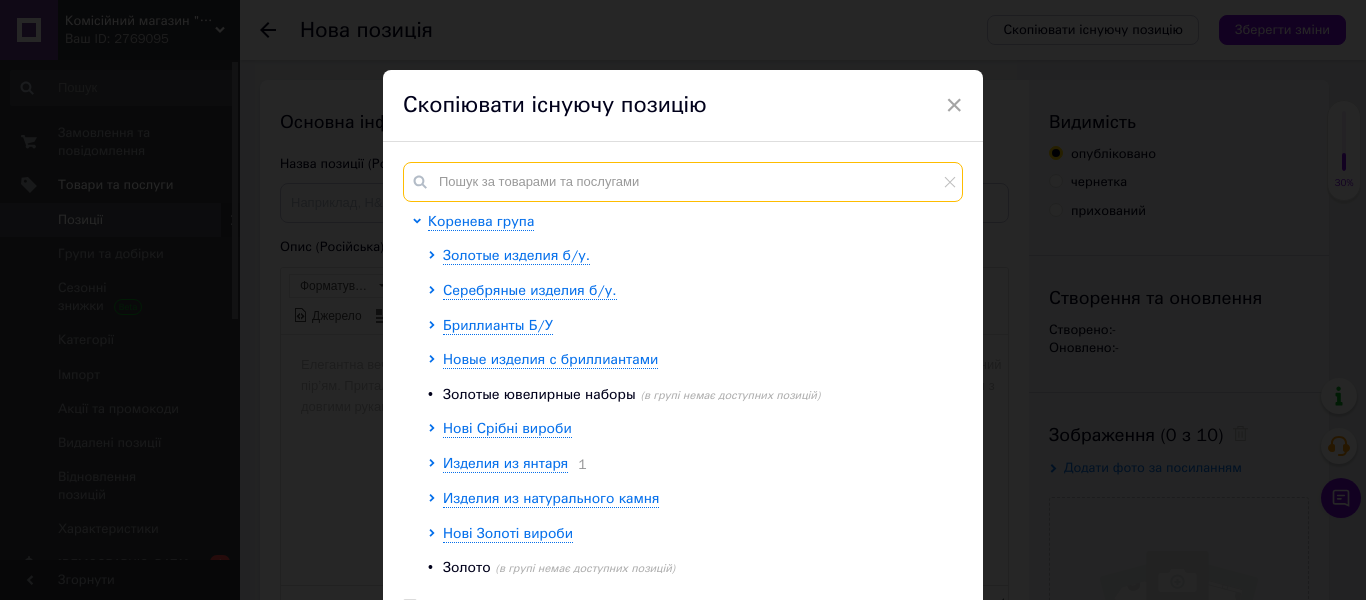 click at bounding box center (683, 182) 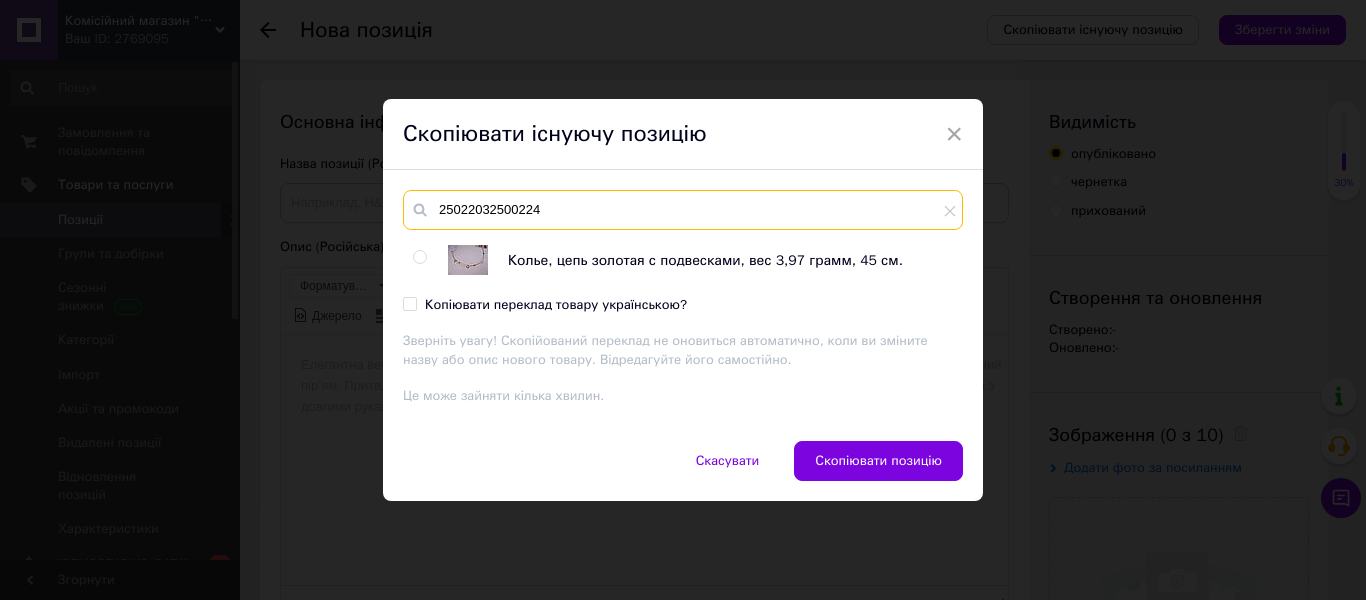 type on "25022032500224" 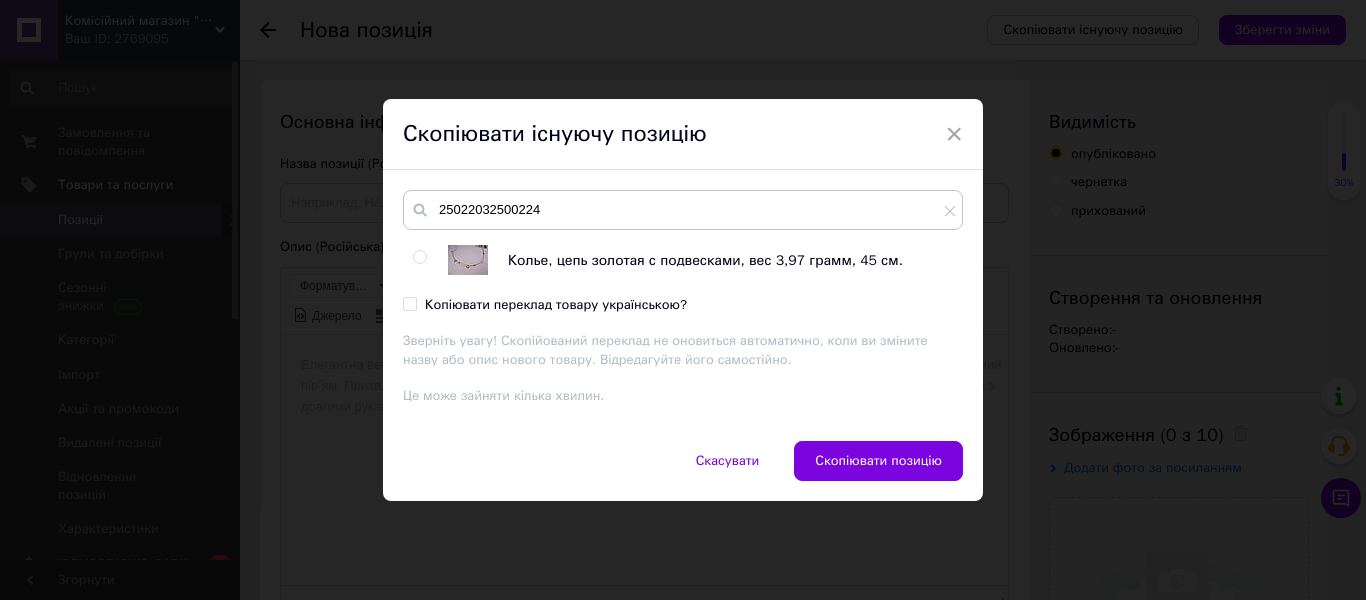 click at bounding box center [419, 257] 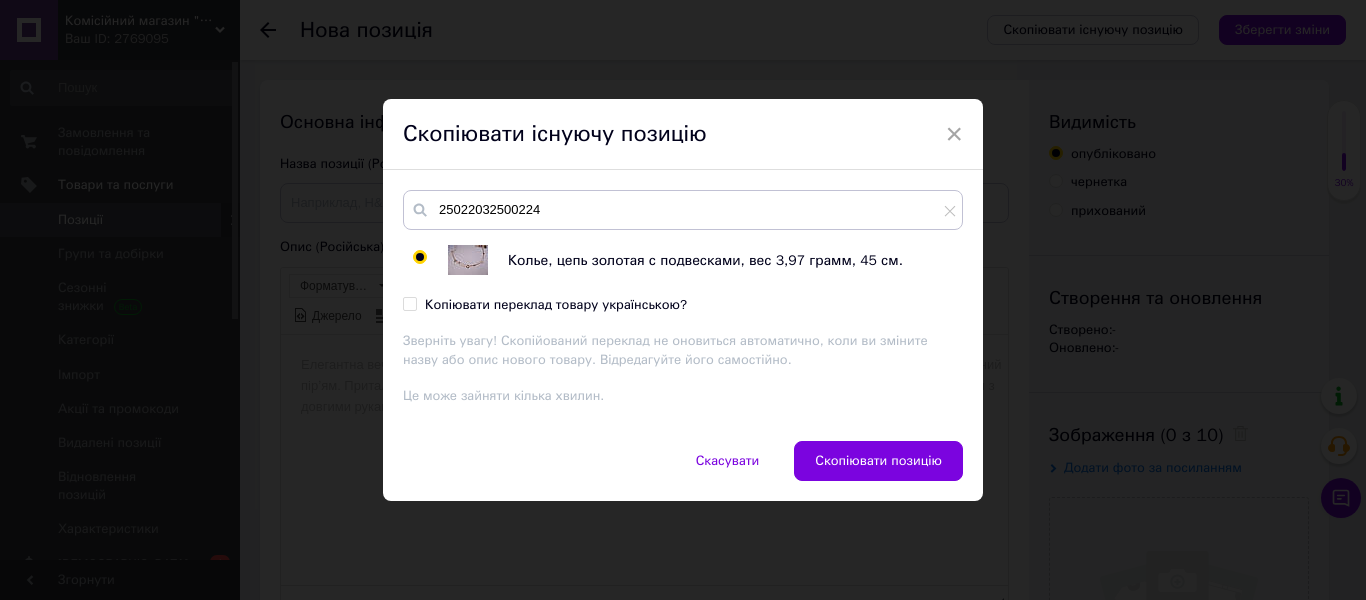 radio on "true" 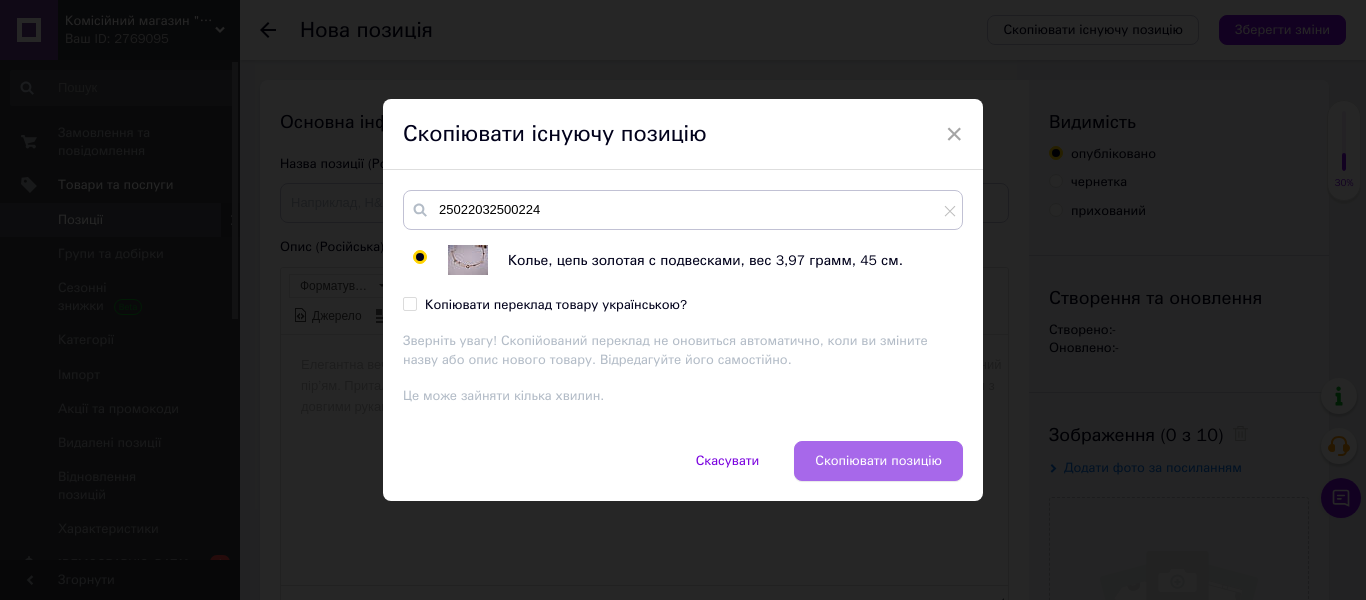 click on "Скопіювати позицію" at bounding box center [878, 461] 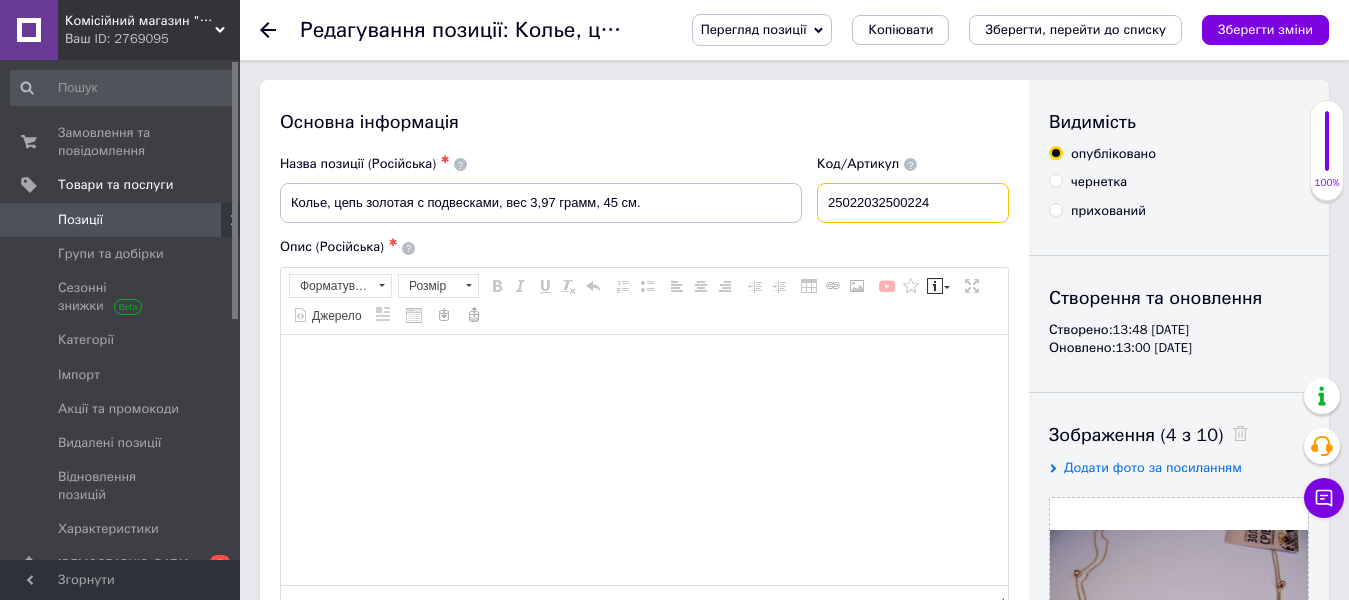 drag, startPoint x: 940, startPoint y: 205, endPoint x: 826, endPoint y: 213, distance: 114.28036 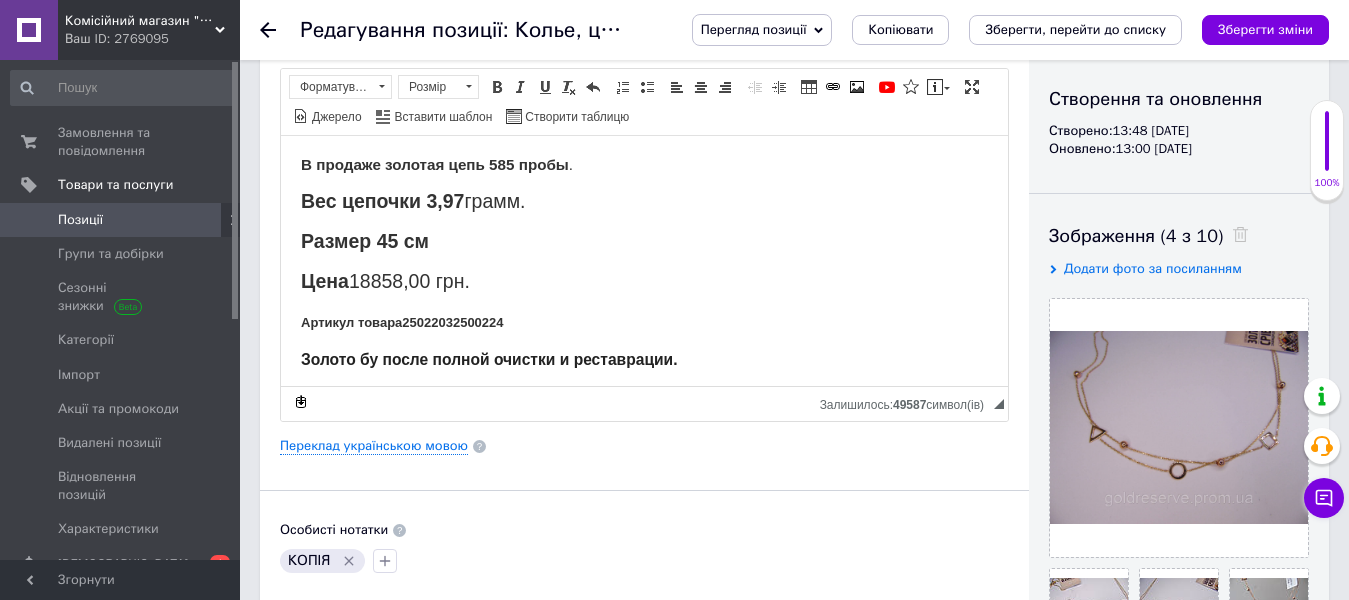 scroll, scrollTop: 200, scrollLeft: 0, axis: vertical 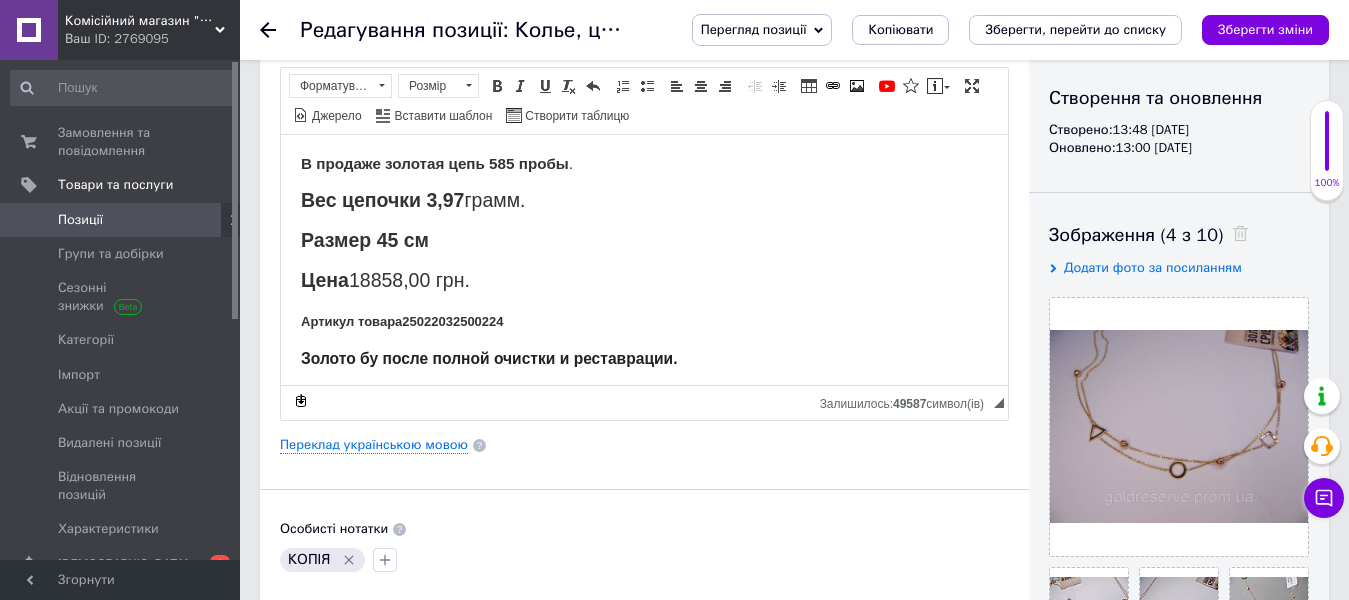 click on "Зображення (4 з 10)" at bounding box center (1179, 235) 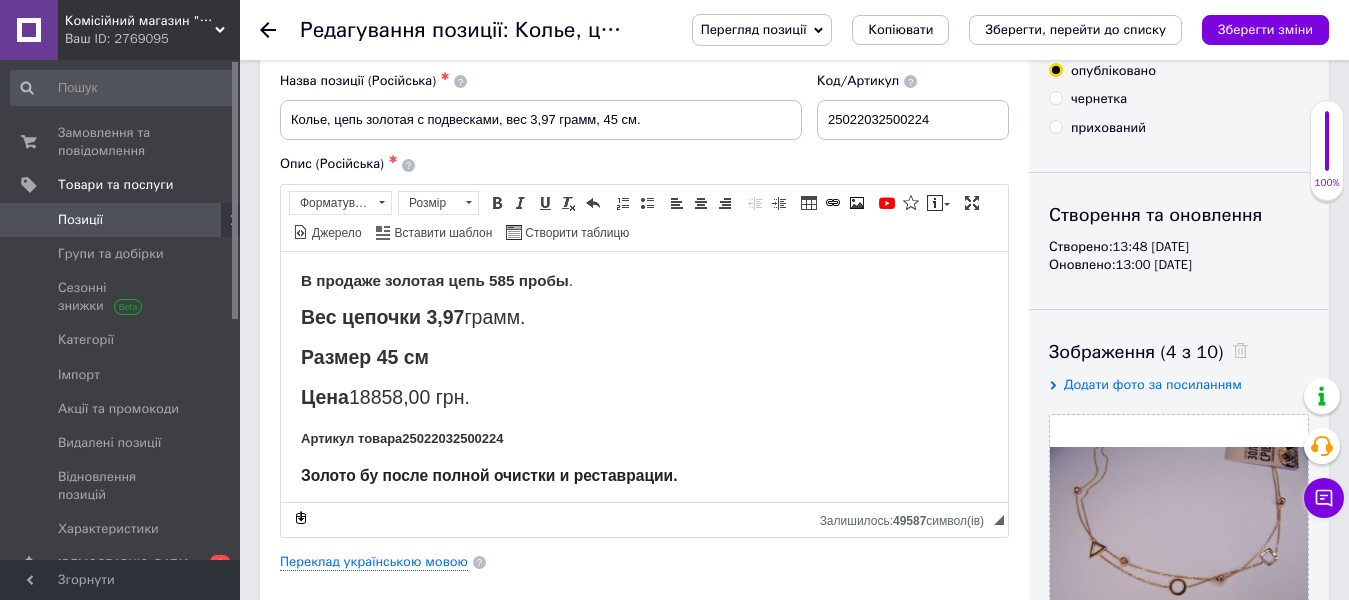 scroll, scrollTop: 0, scrollLeft: 0, axis: both 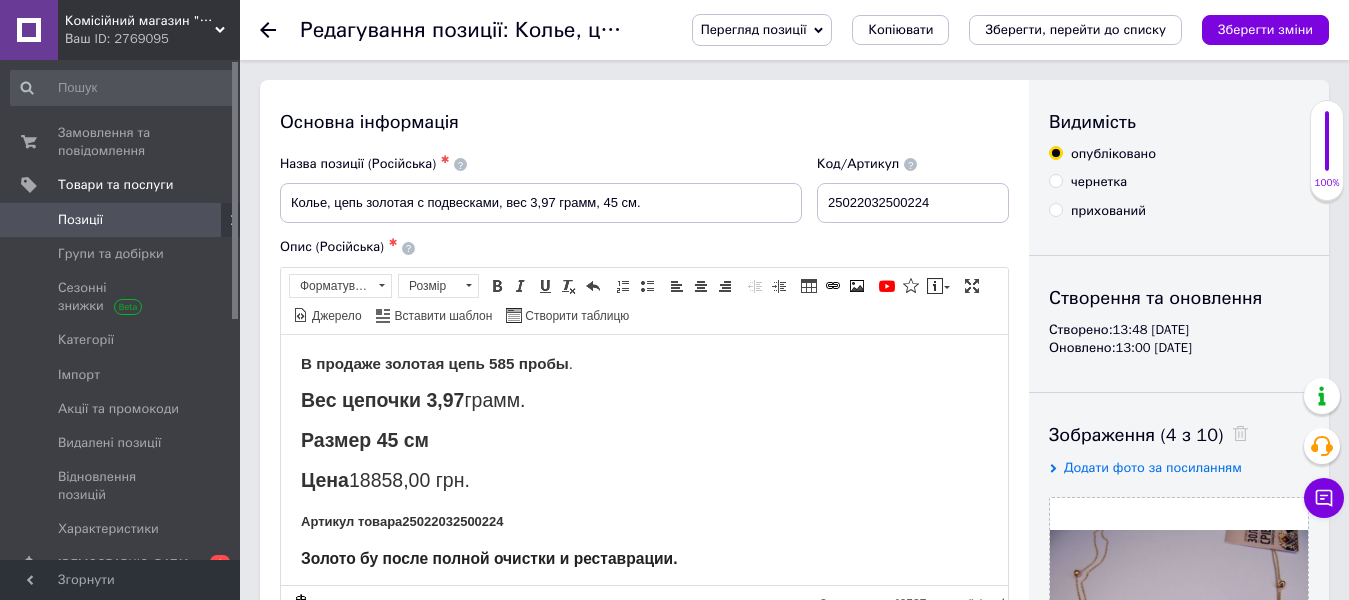 click on "Позиції" at bounding box center (80, 220) 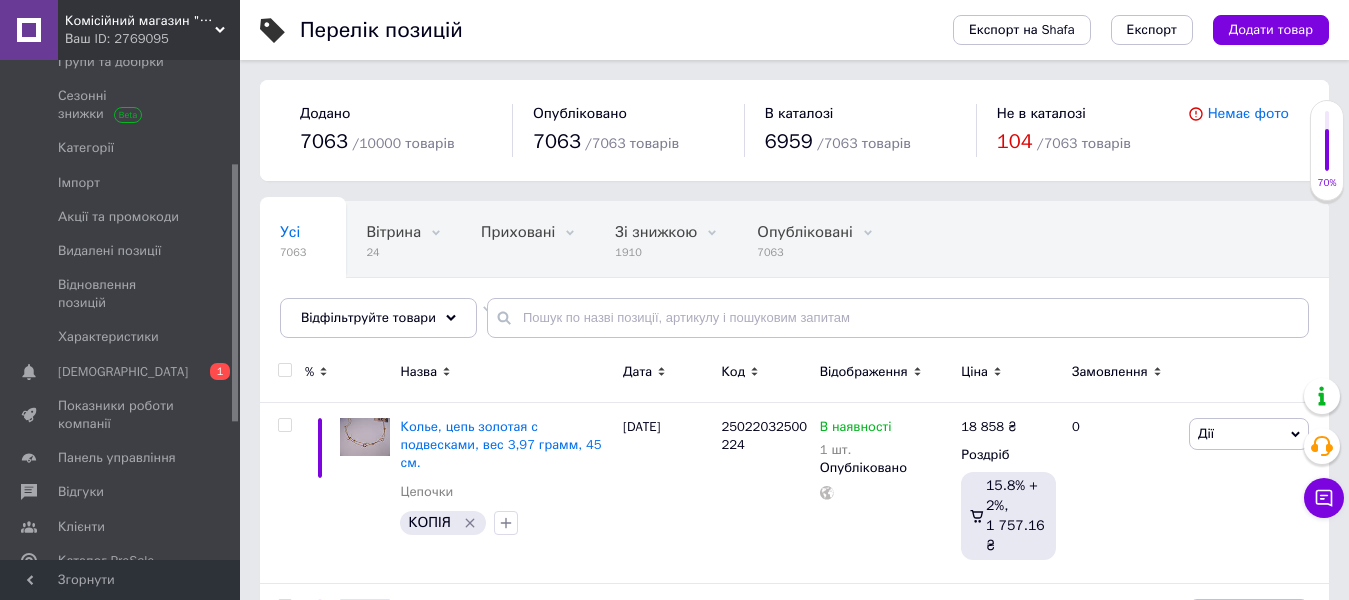 scroll, scrollTop: 200, scrollLeft: 0, axis: vertical 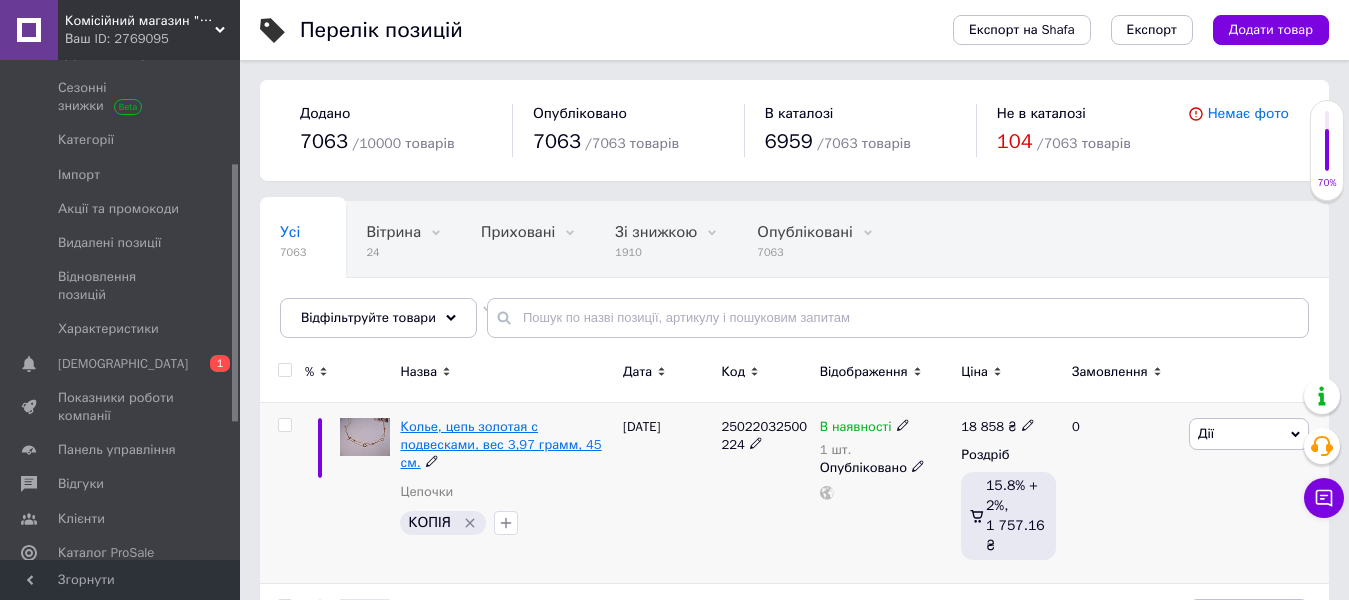 click on "Колье, цепь золотая с подвесками, вес 3,97 грамм, 45 см." at bounding box center [500, 444] 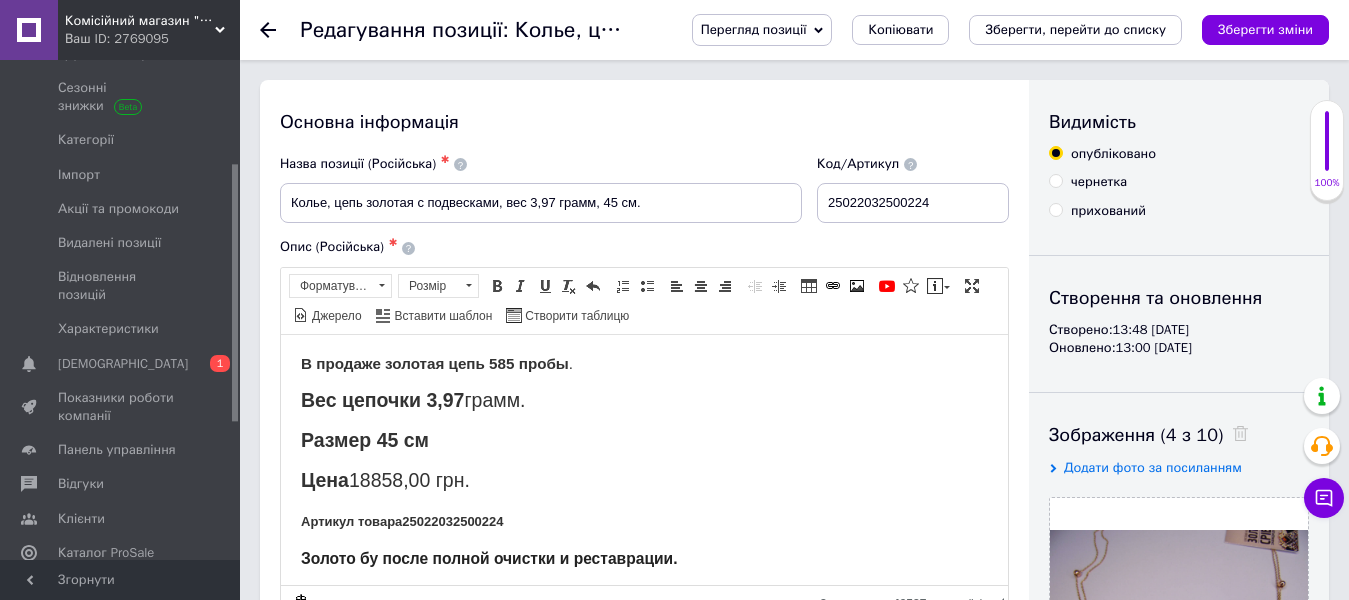scroll, scrollTop: 0, scrollLeft: 0, axis: both 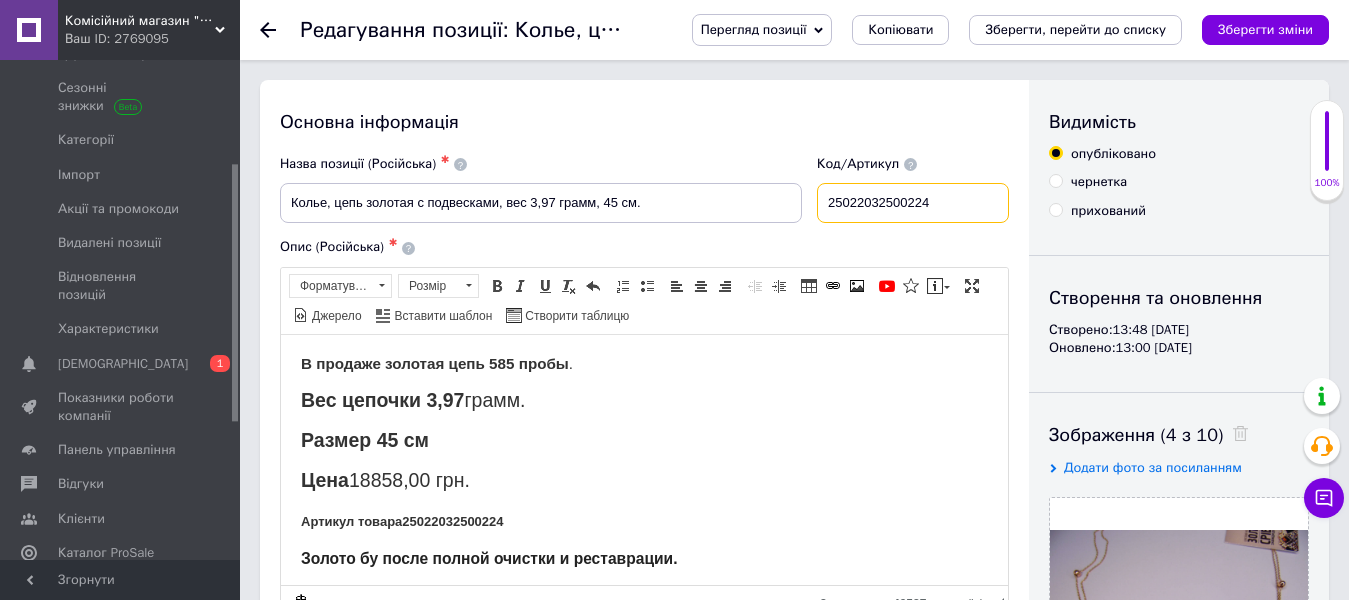 drag, startPoint x: 951, startPoint y: 202, endPoint x: 791, endPoint y: 209, distance: 160.15305 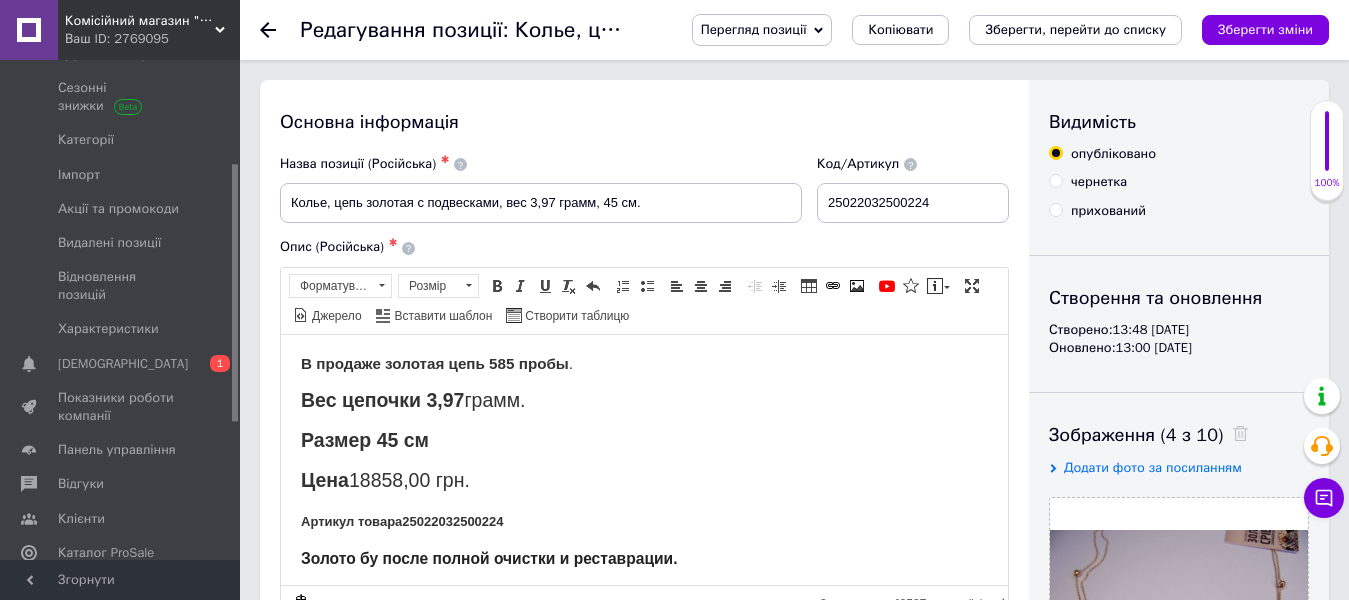 click on "25022032500224" at bounding box center [452, 520] 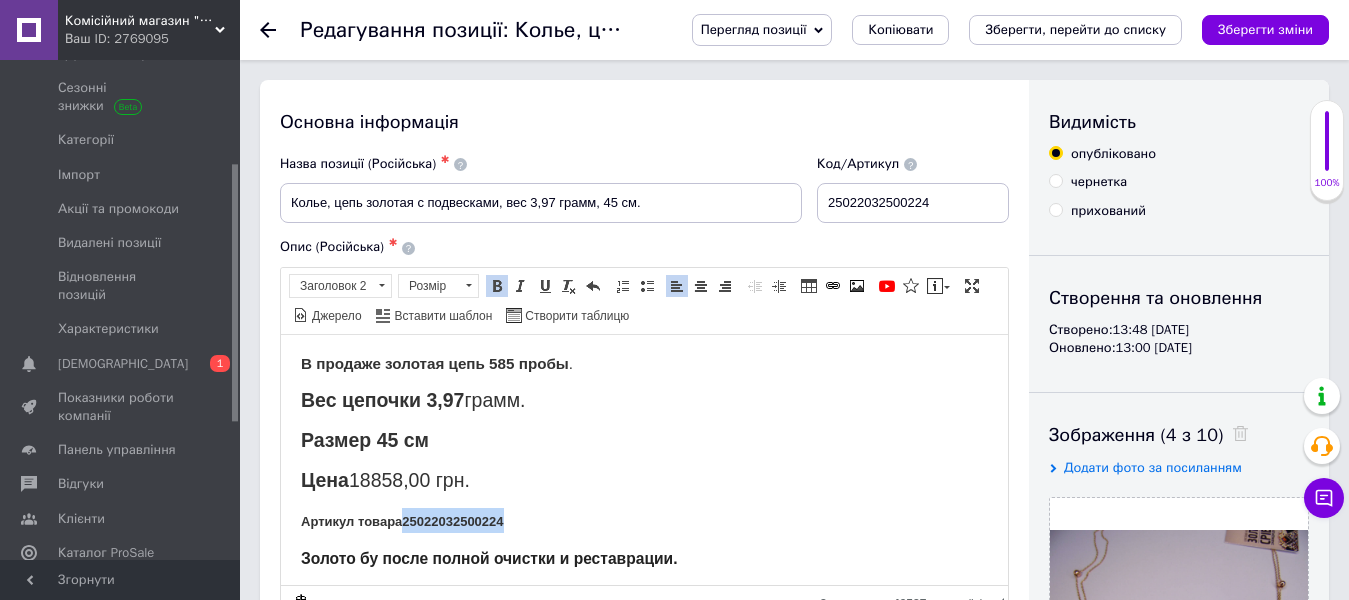 click on "25022032500224" at bounding box center (452, 520) 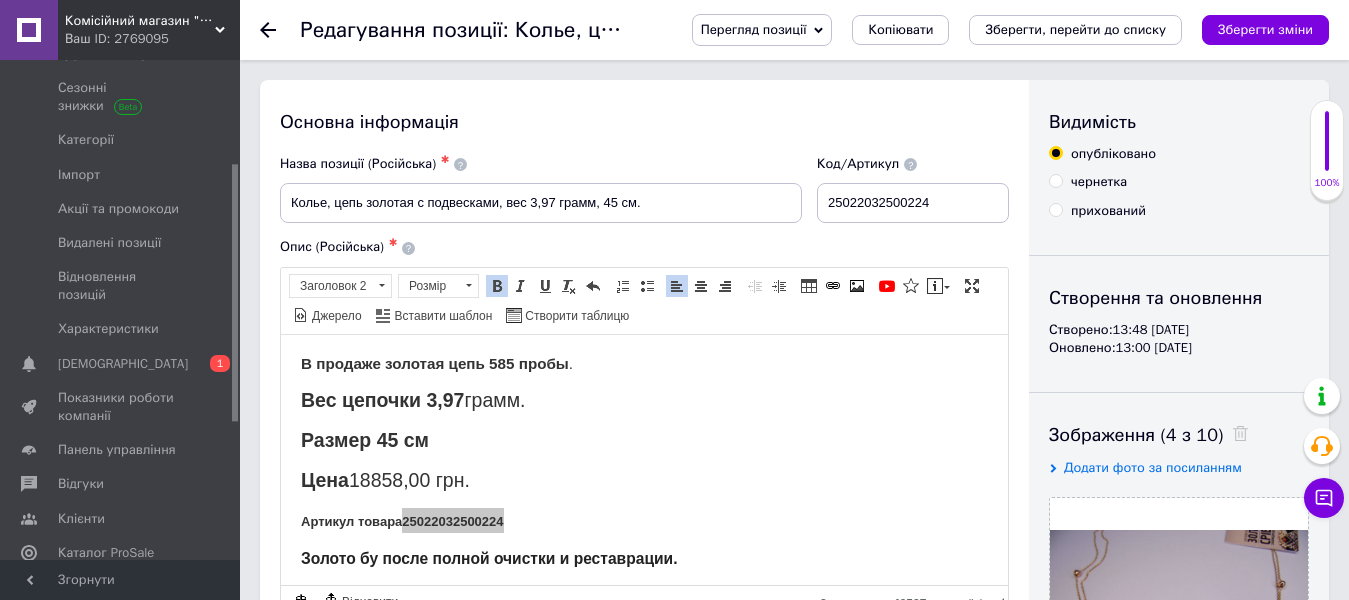 drag, startPoint x: 1215, startPoint y: 226, endPoint x: 865, endPoint y: 214, distance: 350.20566 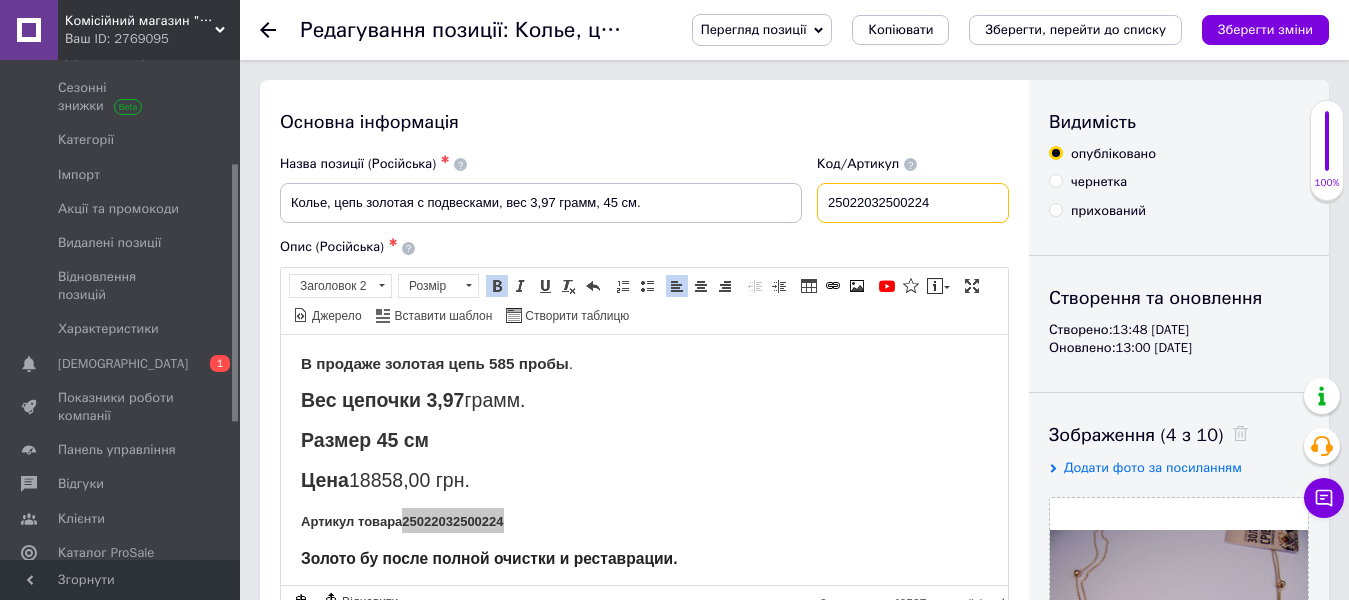 drag, startPoint x: 931, startPoint y: 208, endPoint x: 798, endPoint y: 215, distance: 133.18408 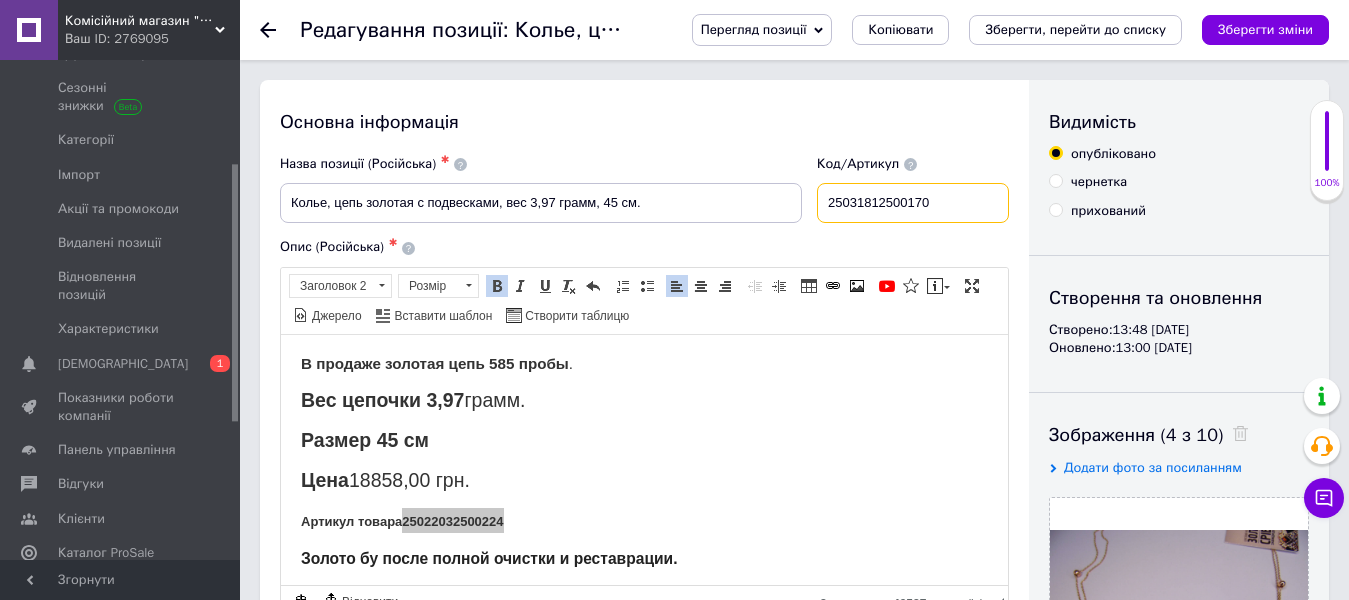 type on "25031812500170" 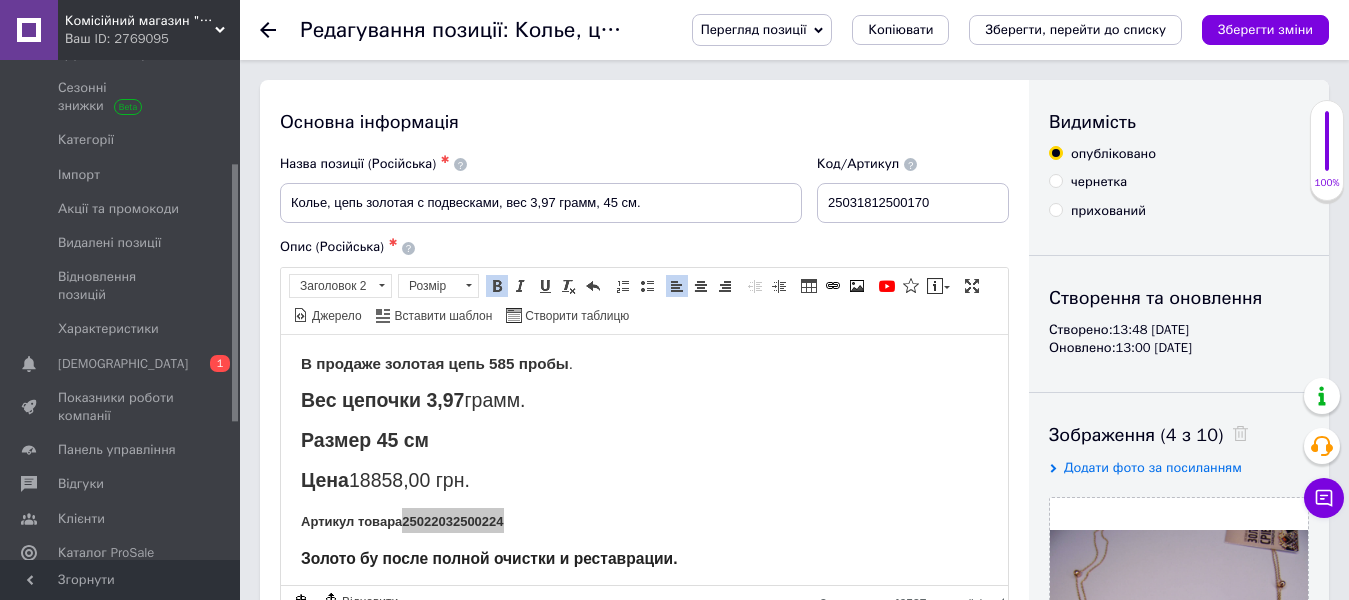 click on "опубліковано чернетка прихований" at bounding box center (1179, 182) 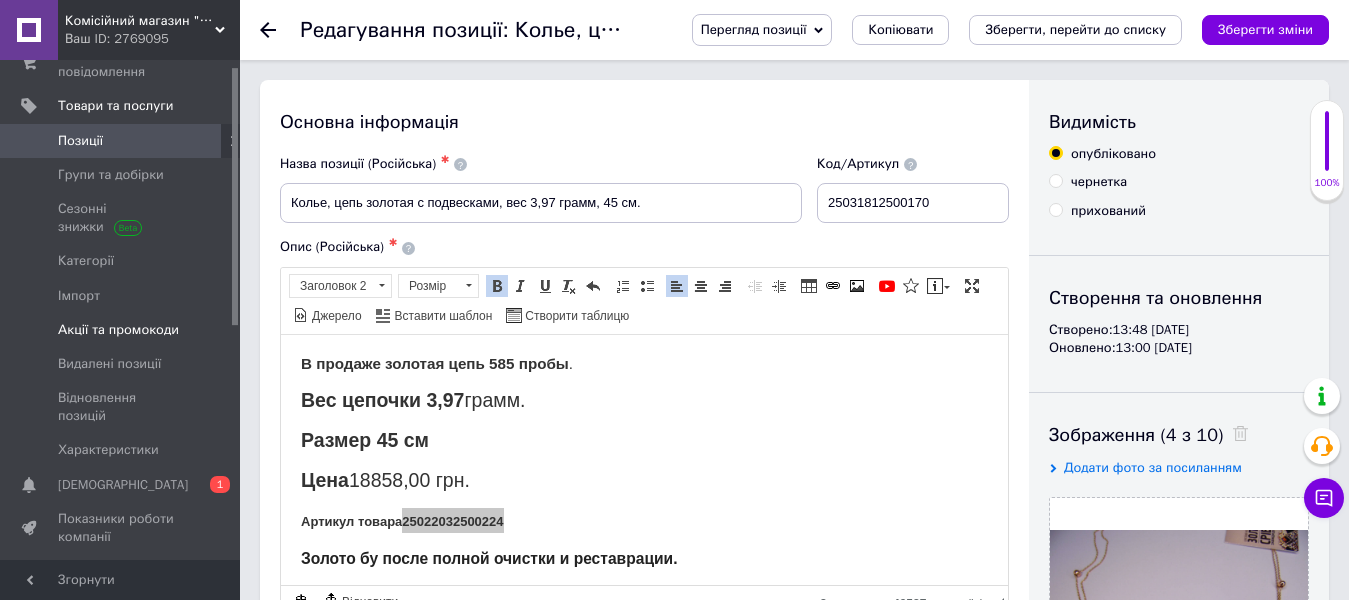 scroll, scrollTop: 0, scrollLeft: 0, axis: both 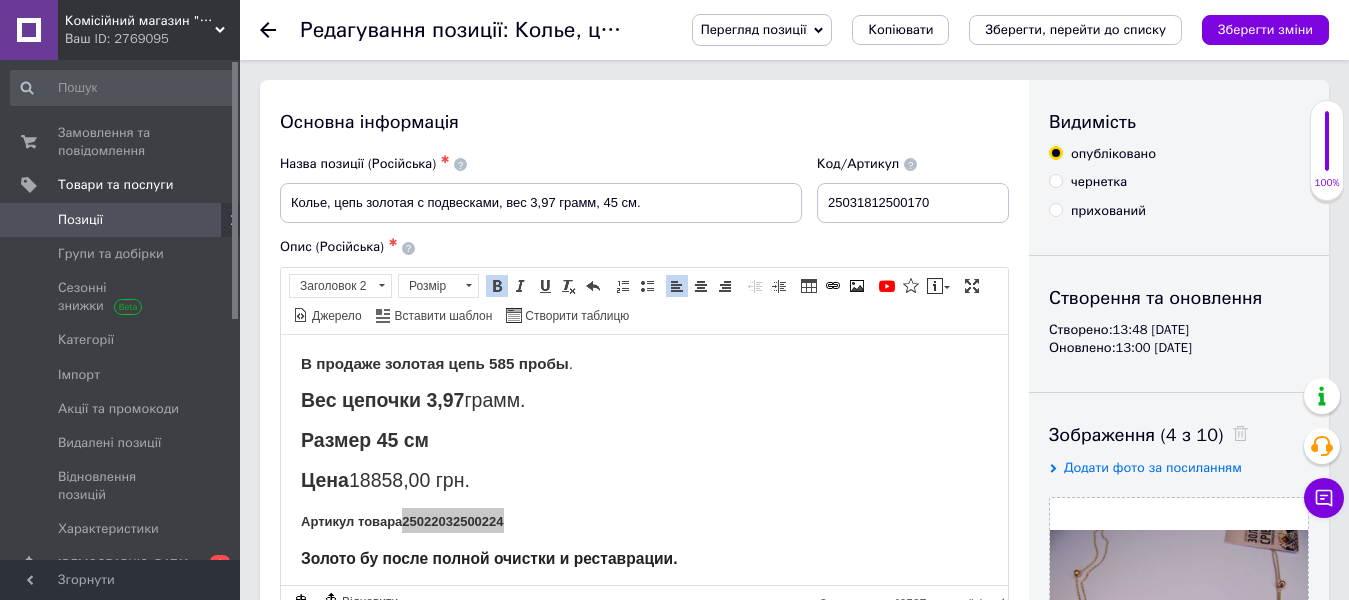 click on "Позиції" at bounding box center [80, 220] 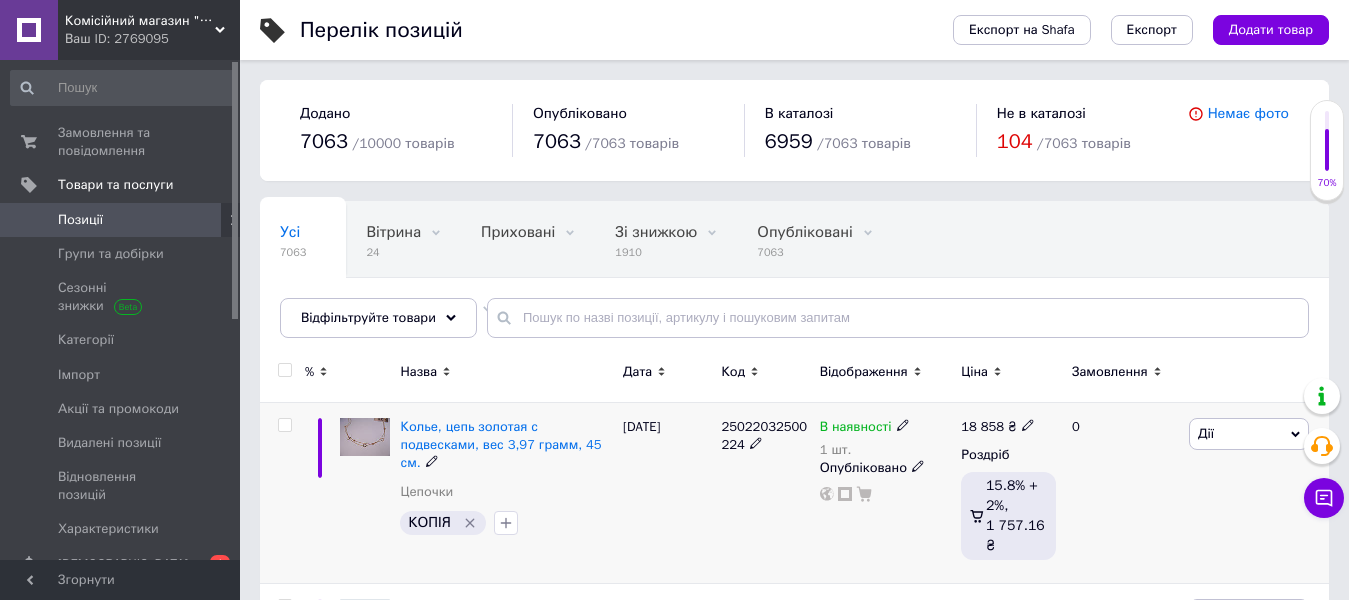 click on "Дії" at bounding box center (1249, 434) 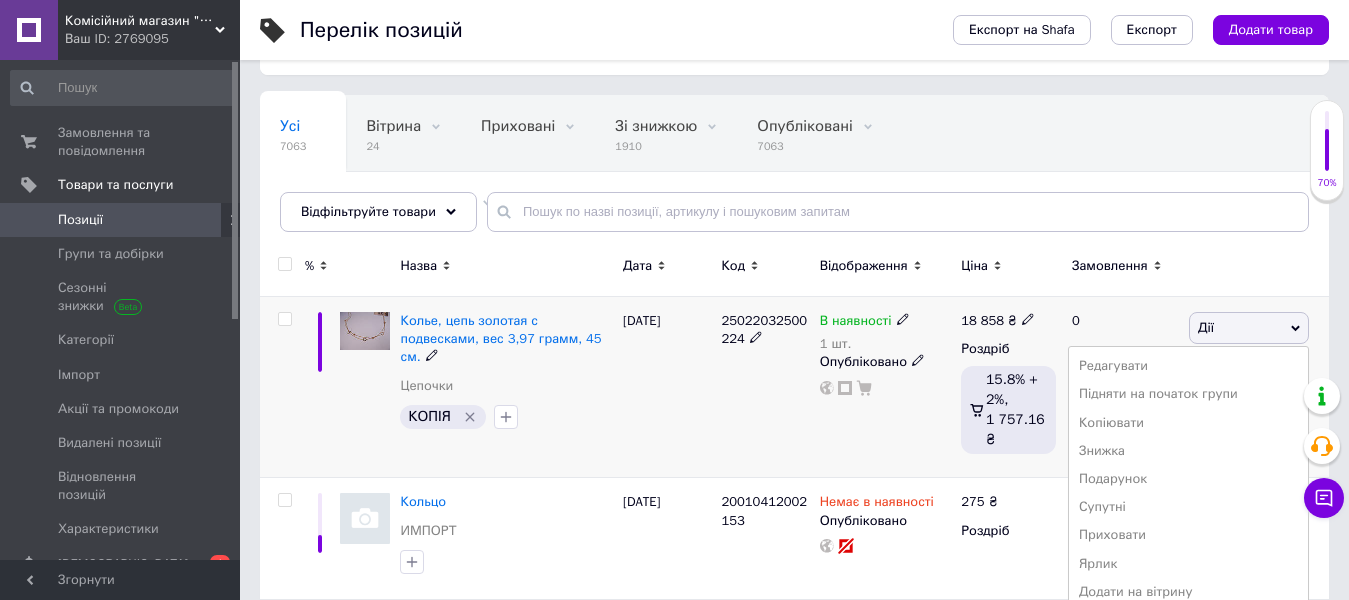 scroll, scrollTop: 200, scrollLeft: 0, axis: vertical 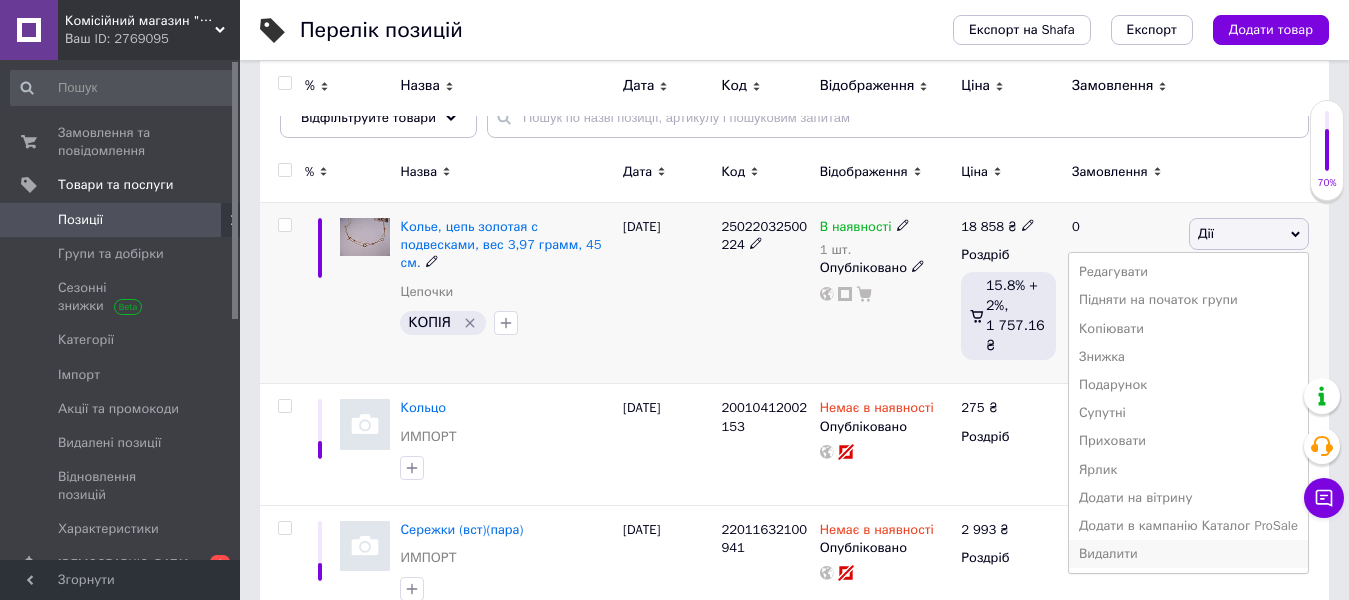 click on "Видалити" at bounding box center [1188, 554] 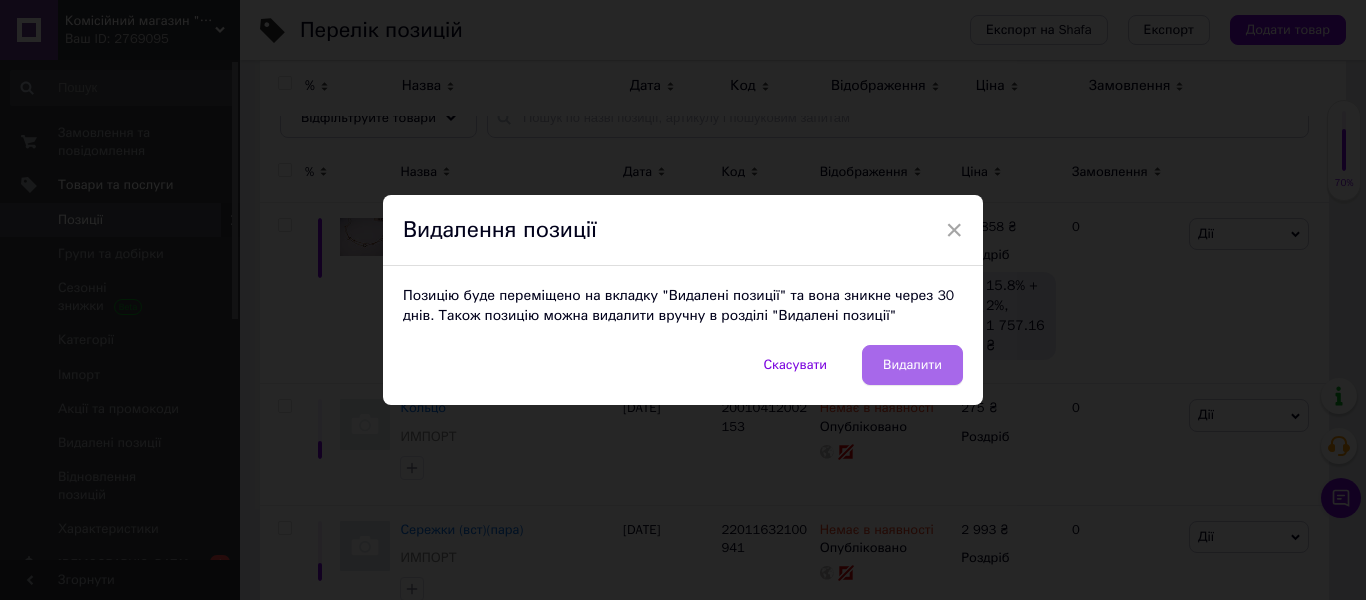 click on "Видалити" at bounding box center [912, 365] 